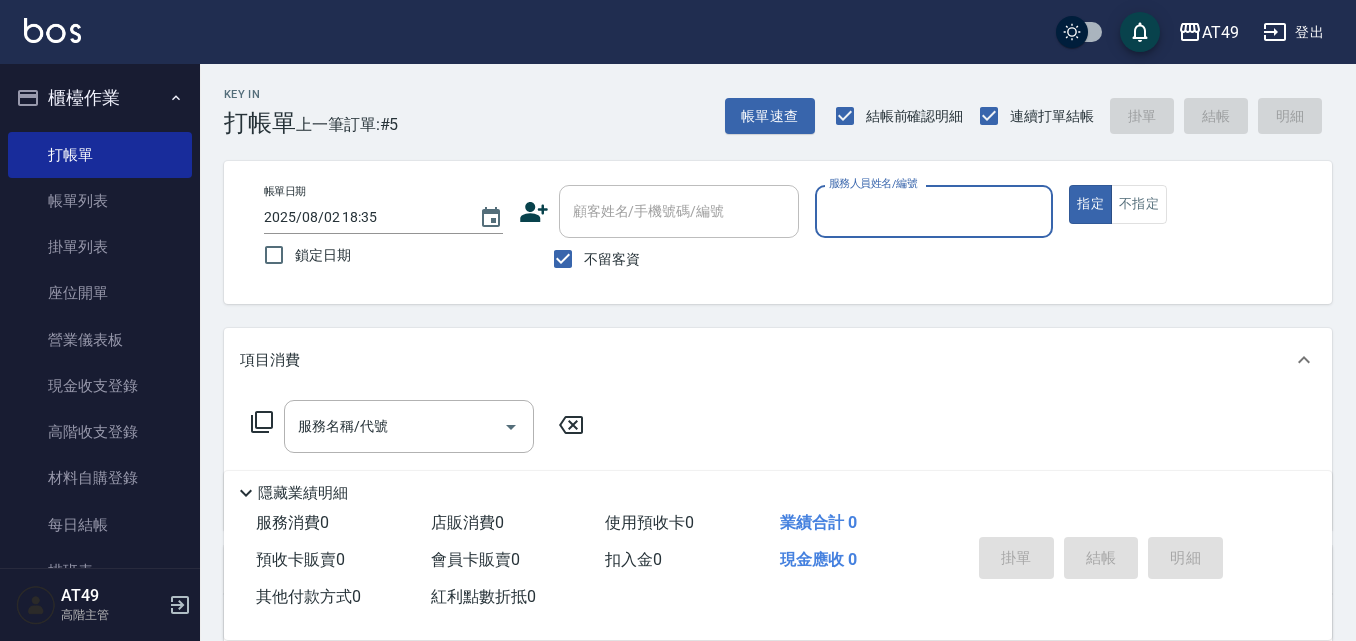 scroll, scrollTop: 0, scrollLeft: 0, axis: both 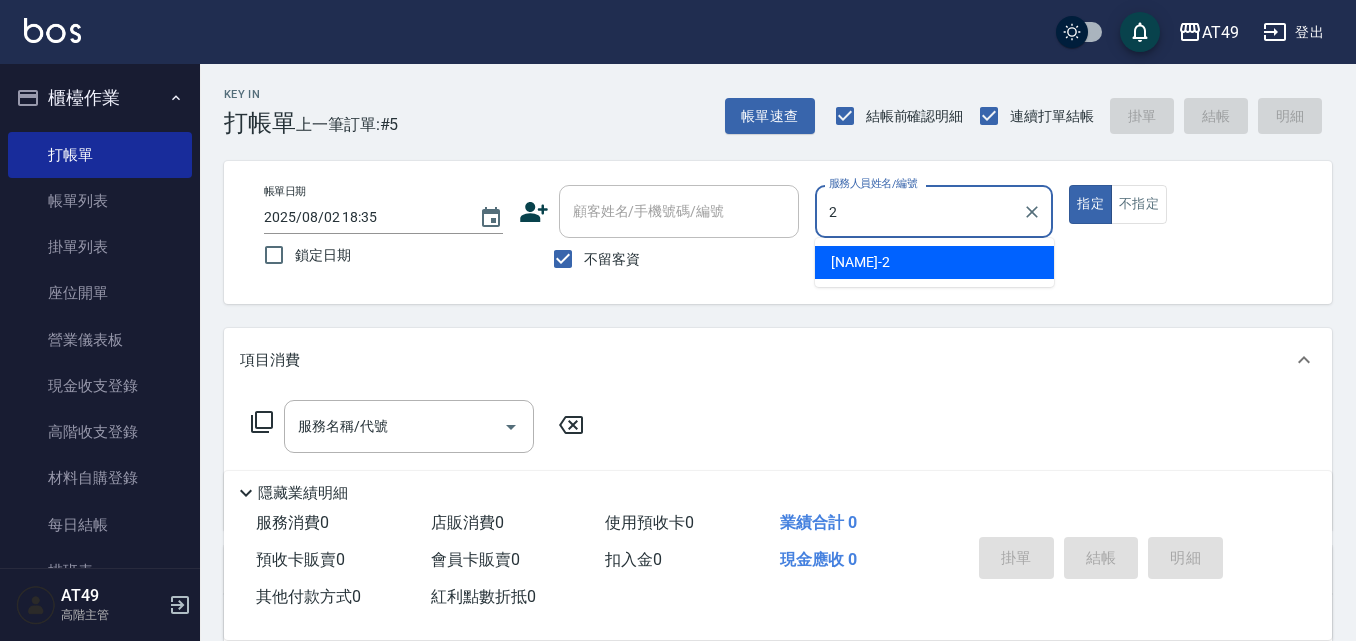 type on "2" 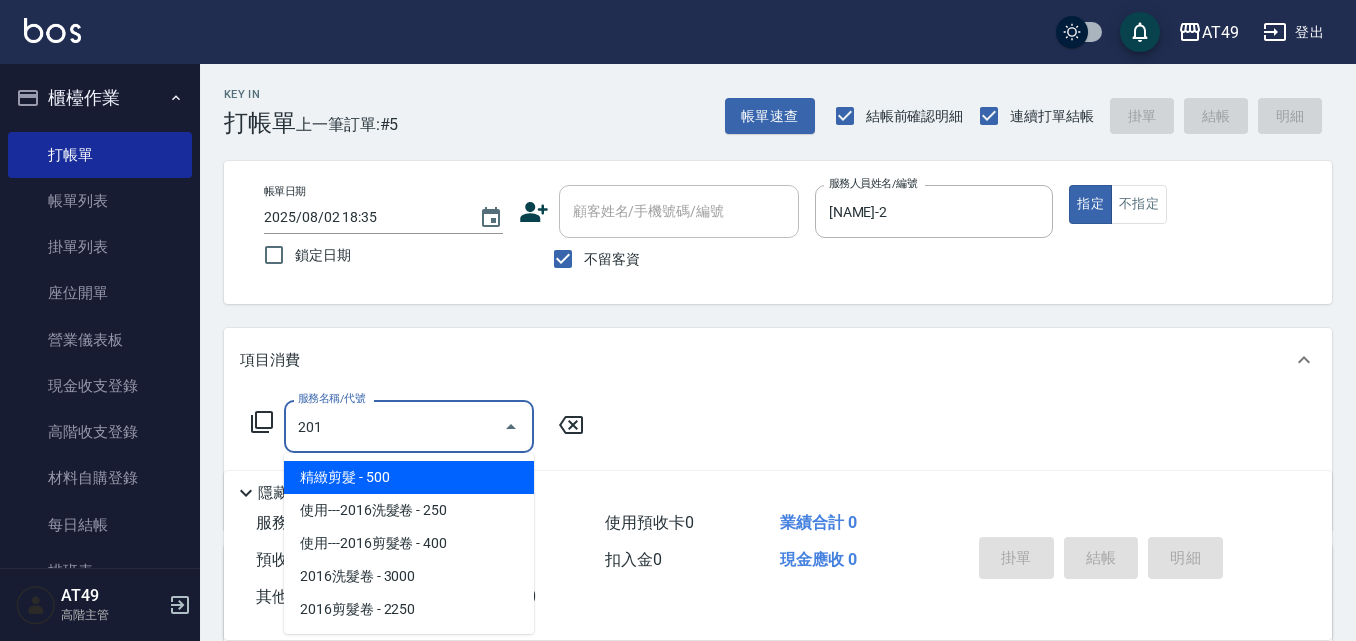 type on "精緻剪髮(201)" 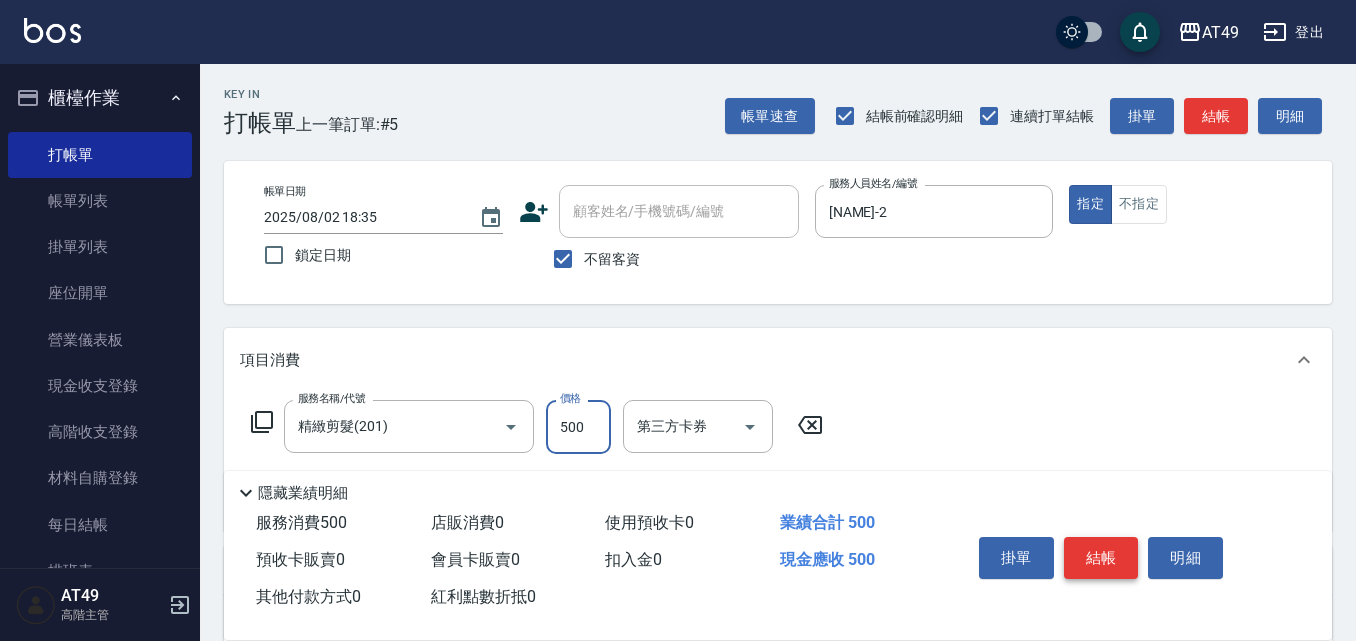 click on "結帳" at bounding box center (1101, 558) 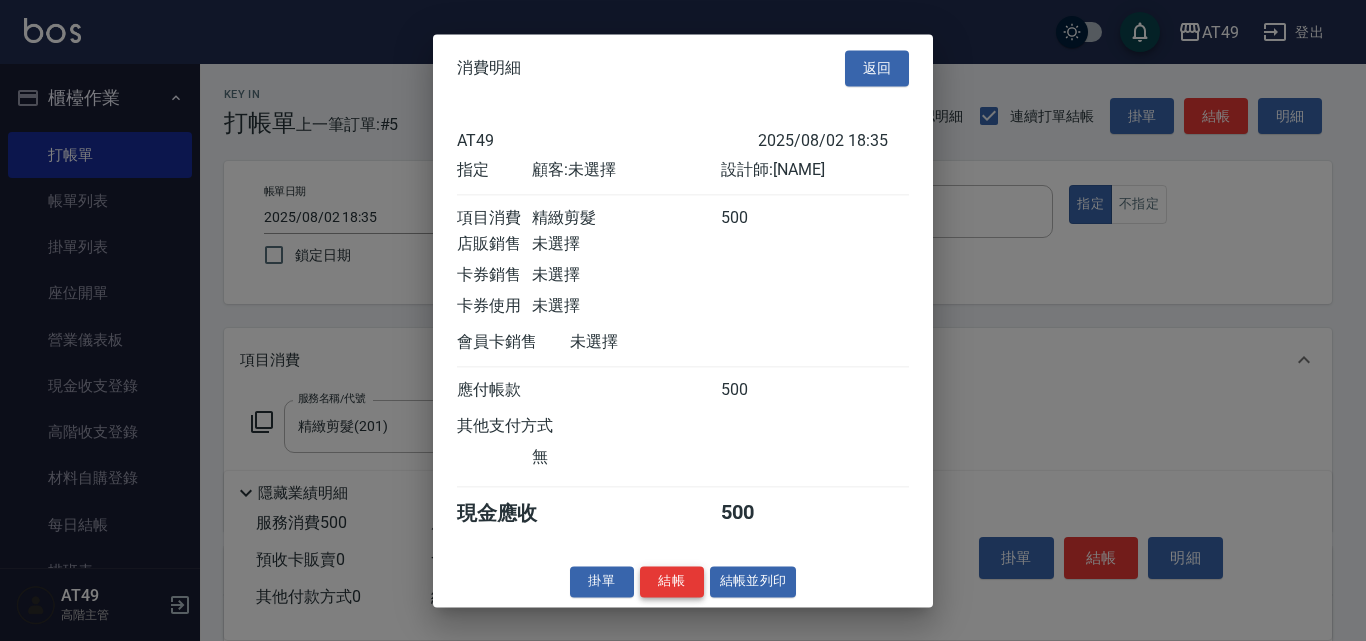 click on "結帳" at bounding box center (672, 581) 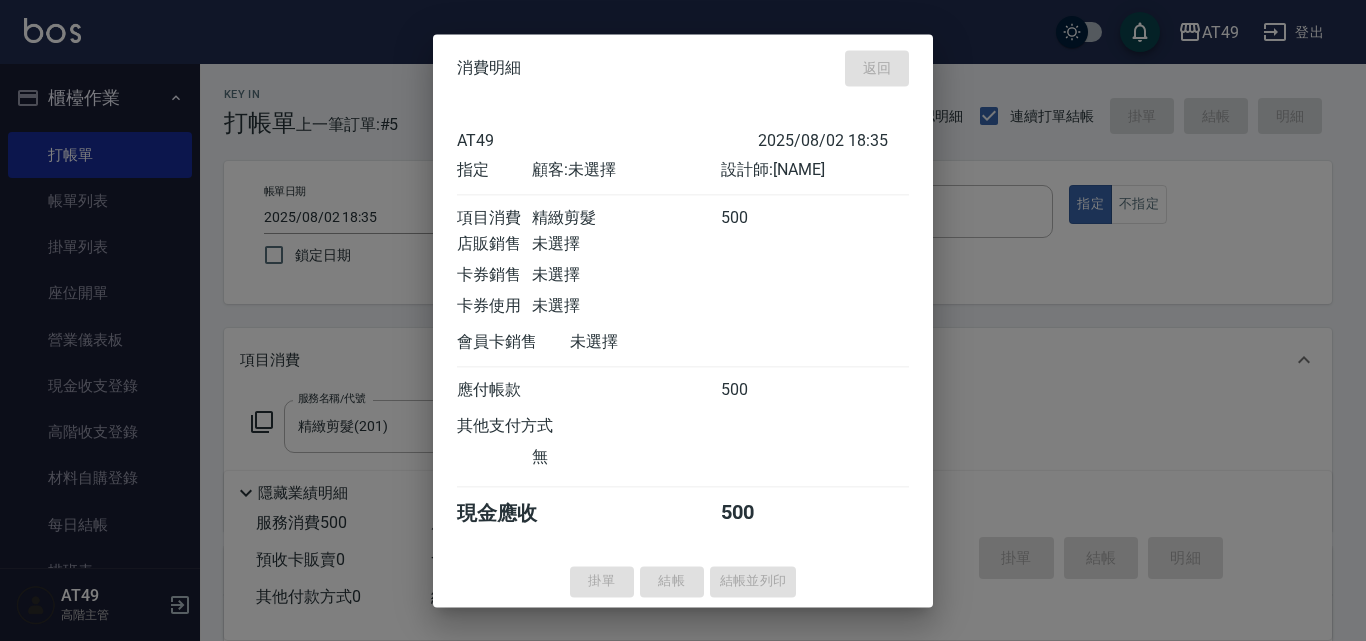 type on "2025/08/02 19:42" 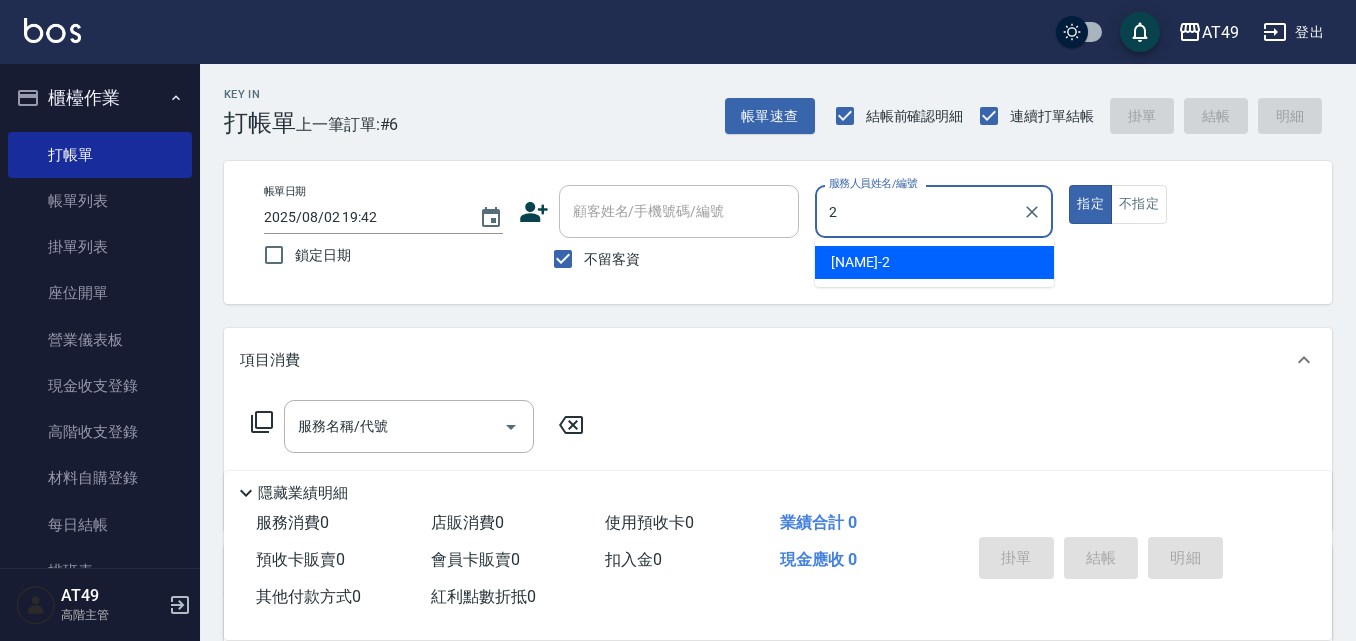 type on "[NAME]-2" 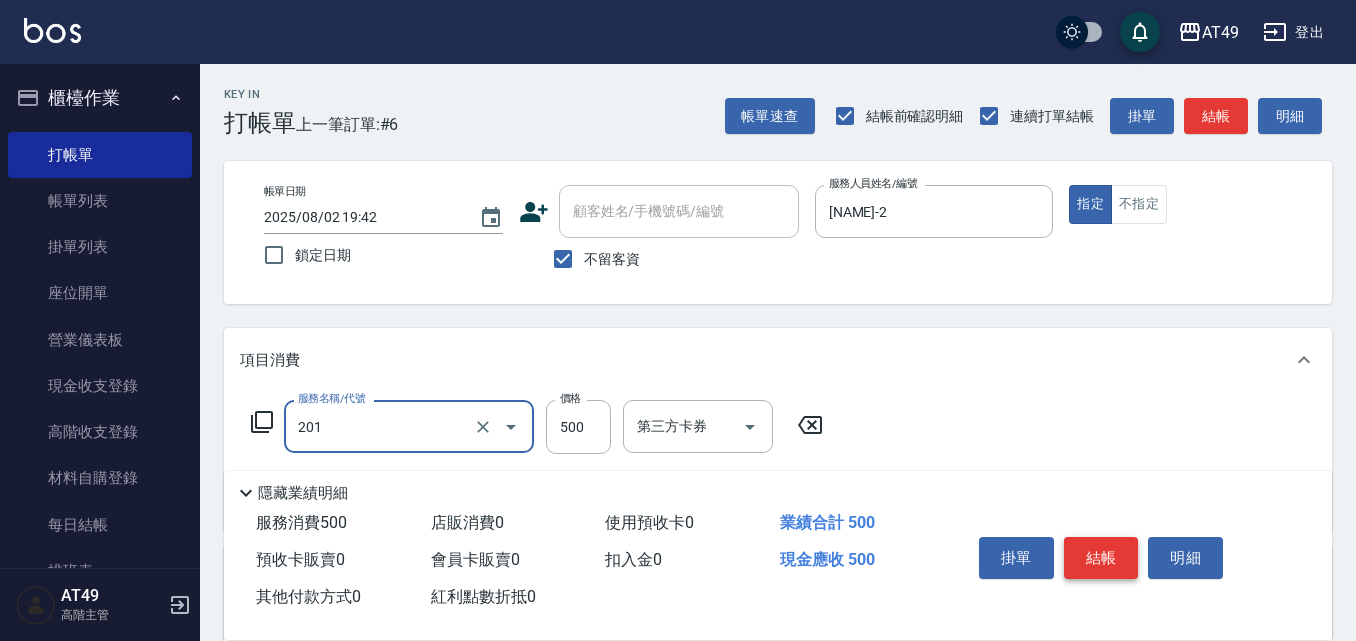 type on "精緻剪髮(201)" 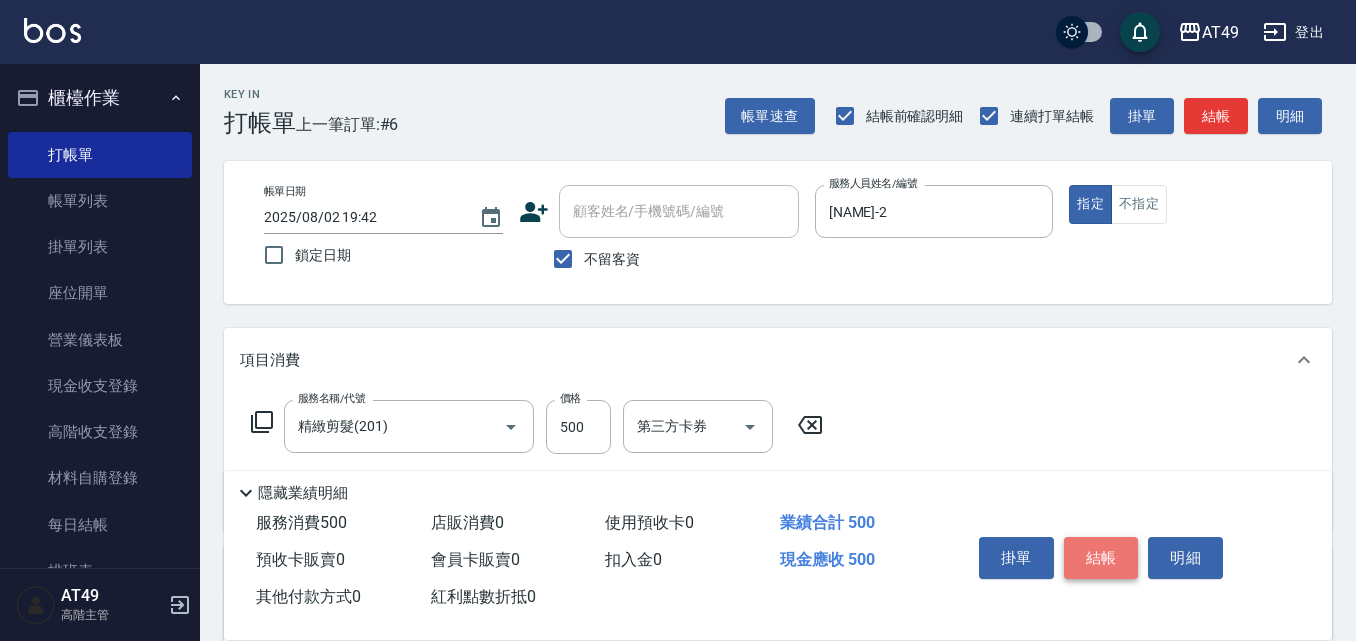 click on "結帳" at bounding box center (1101, 558) 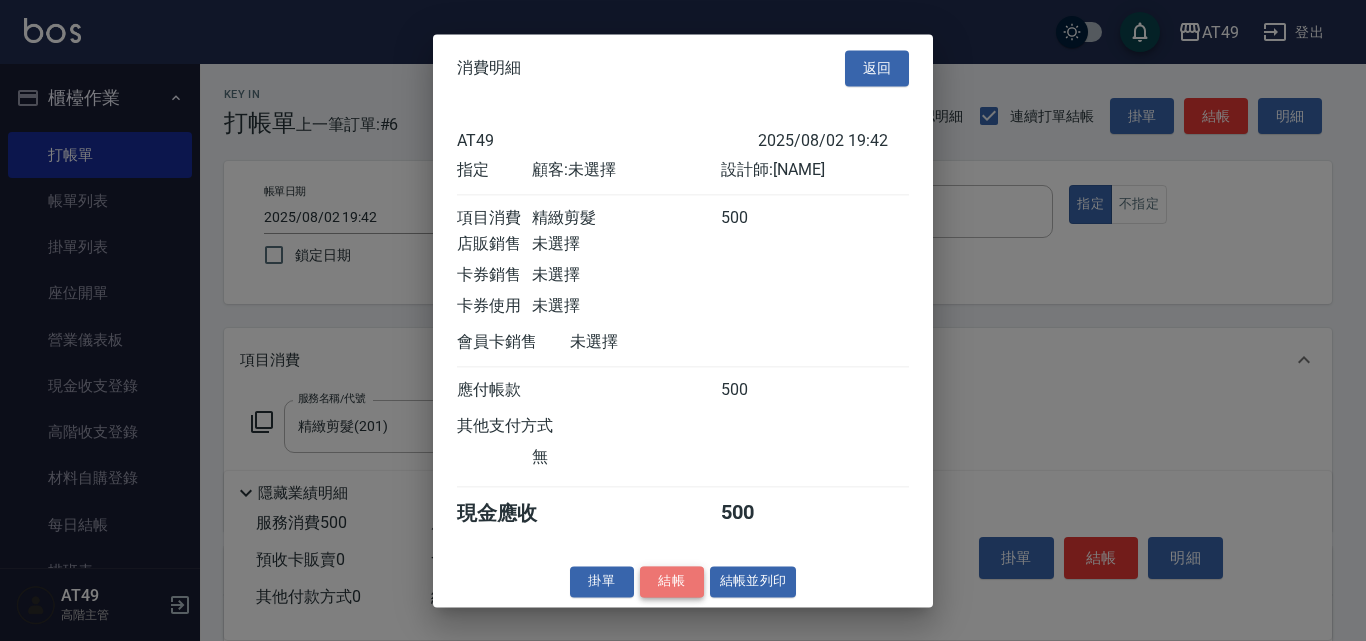 click on "結帳" at bounding box center [672, 581] 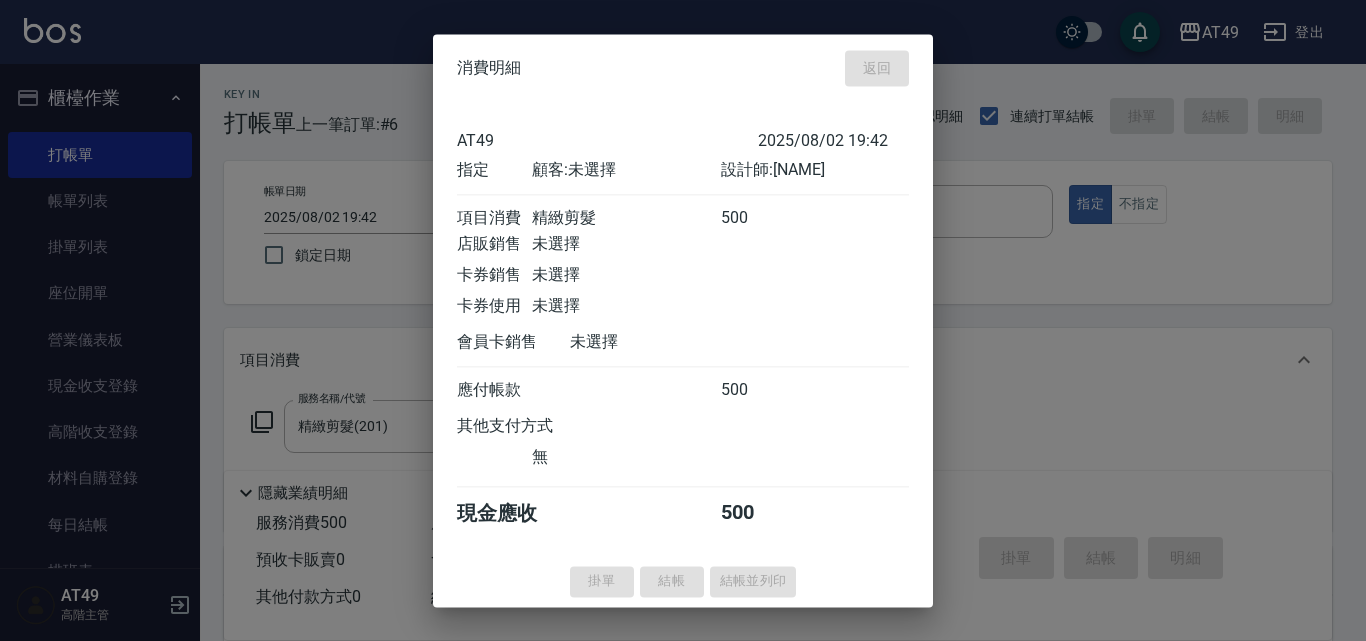 type on "2025/08/02 19:43" 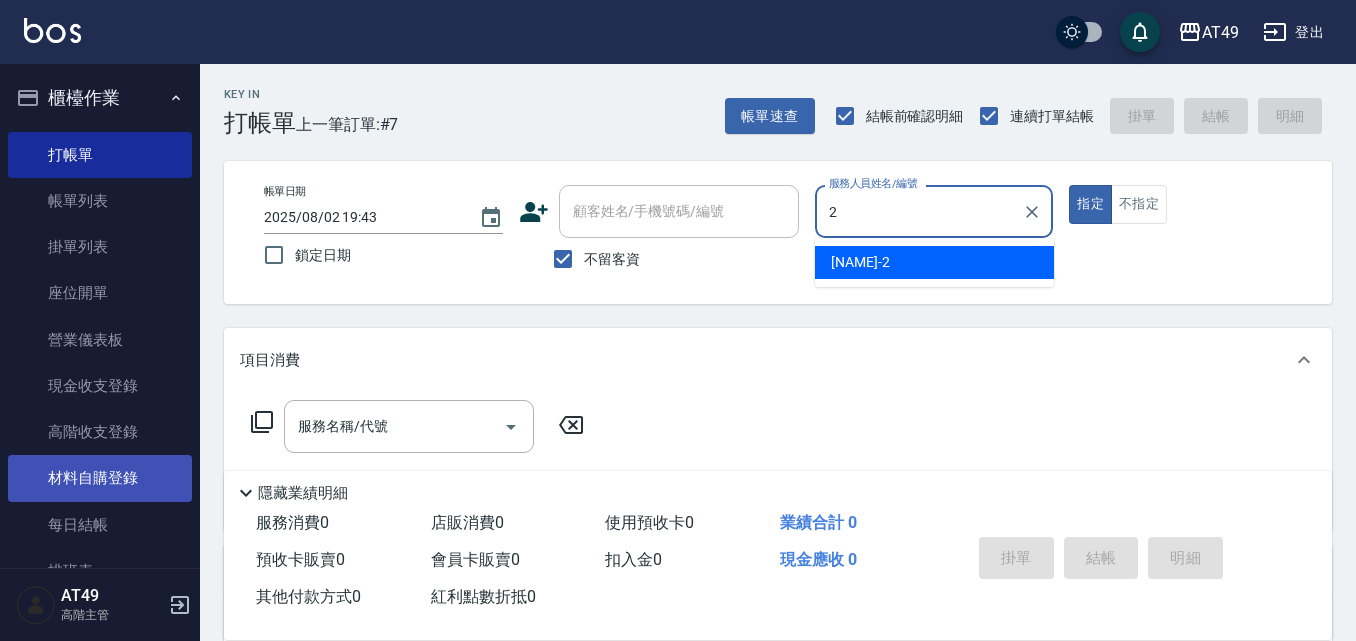 type on "[NAME]-2" 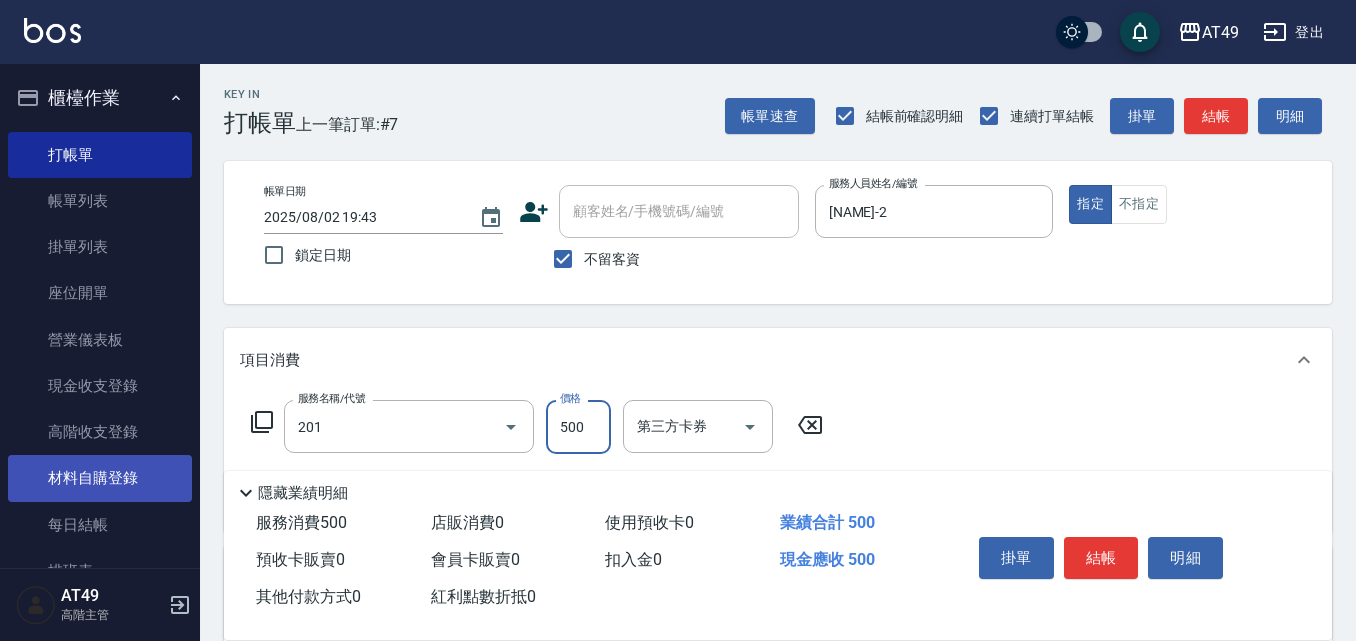 type on "精緻剪髮(201)" 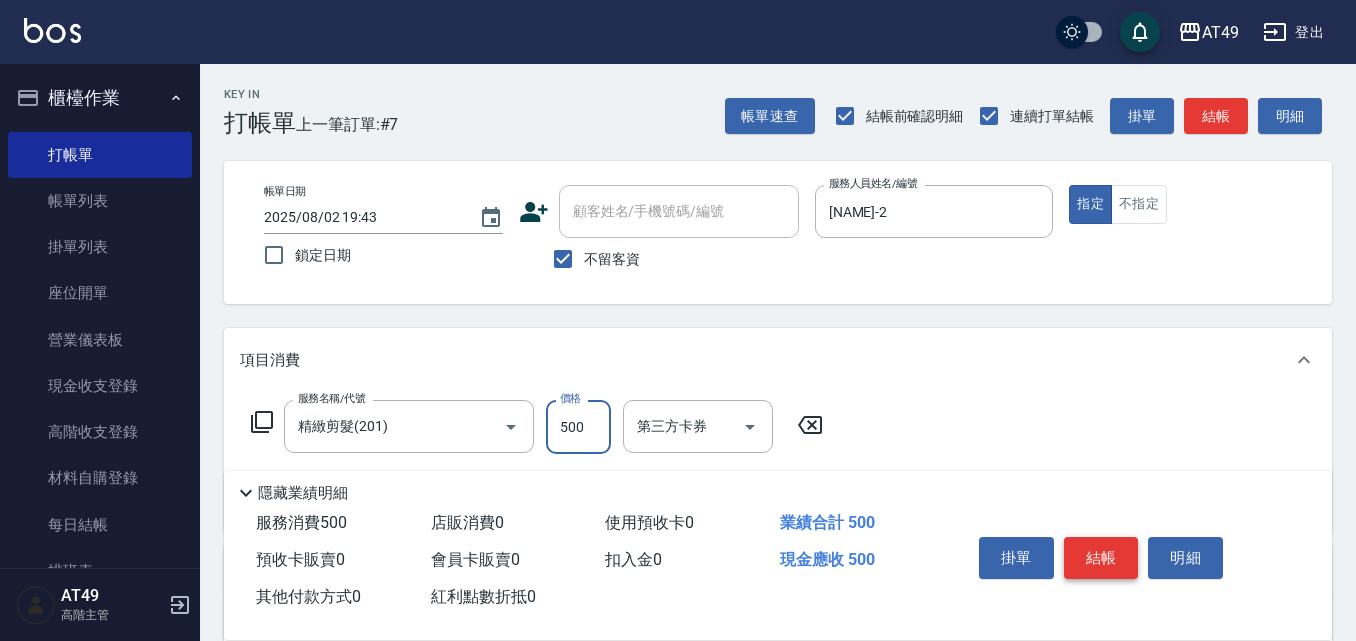 click on "結帳" at bounding box center (1101, 558) 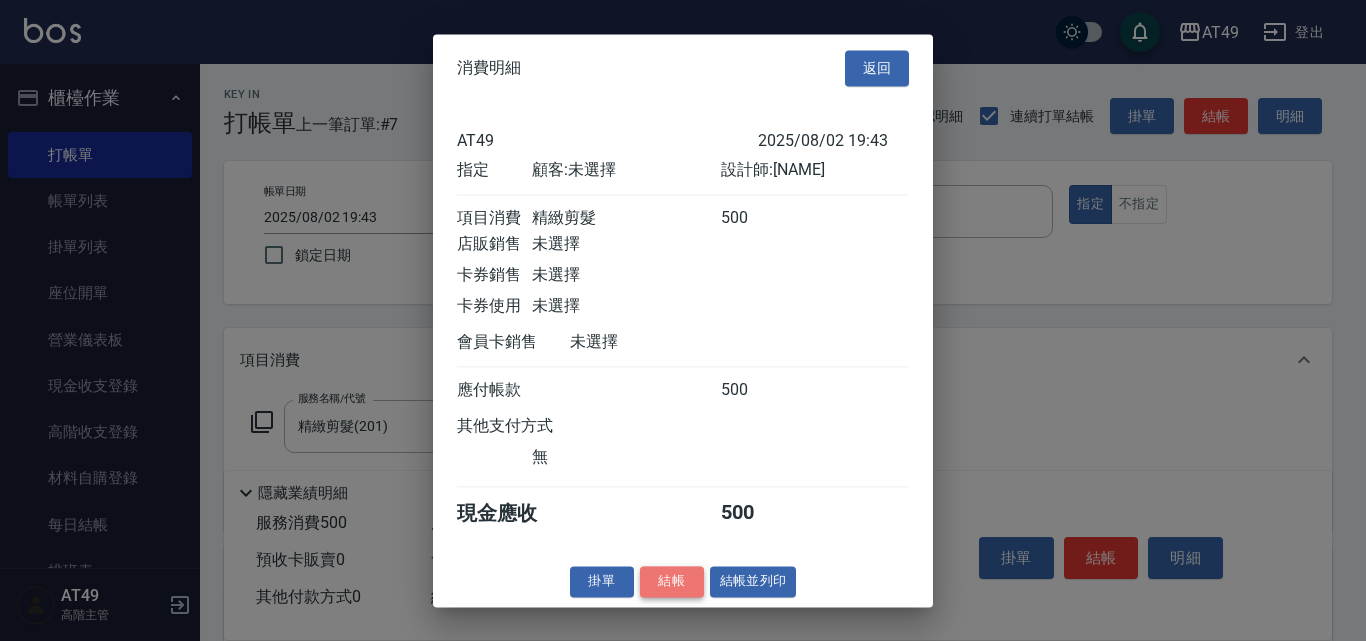 click on "結帳" at bounding box center [672, 581] 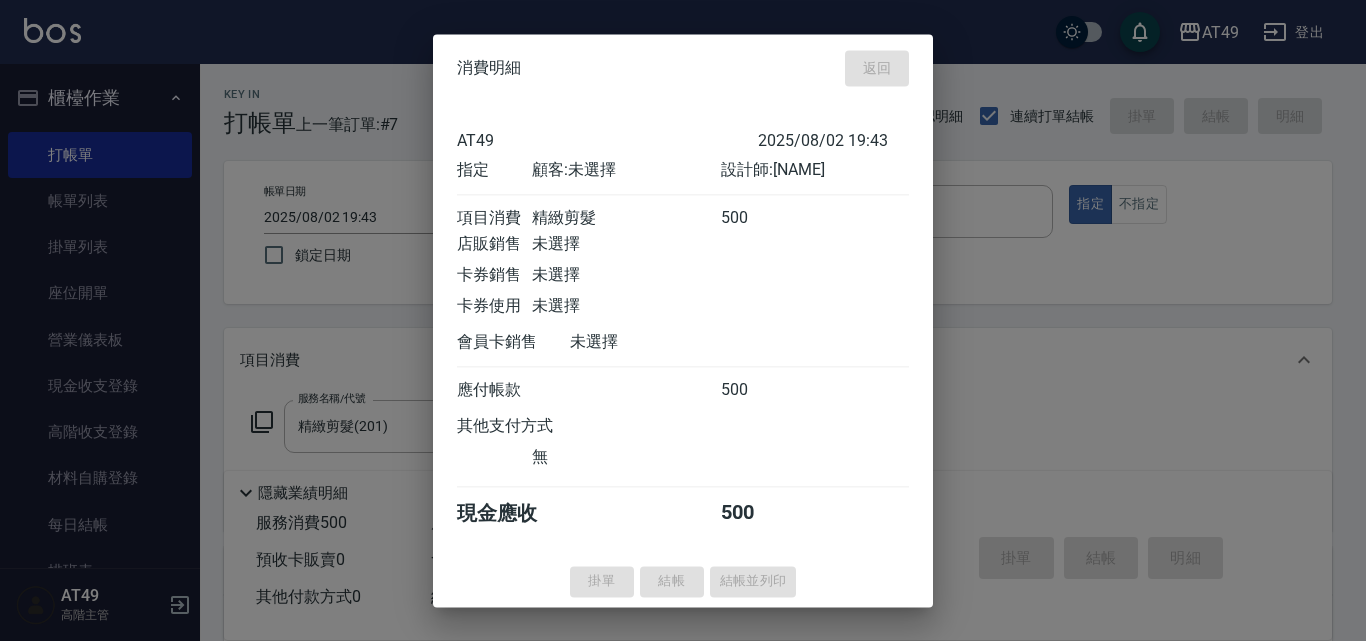 type on "2025/08/02 20:09" 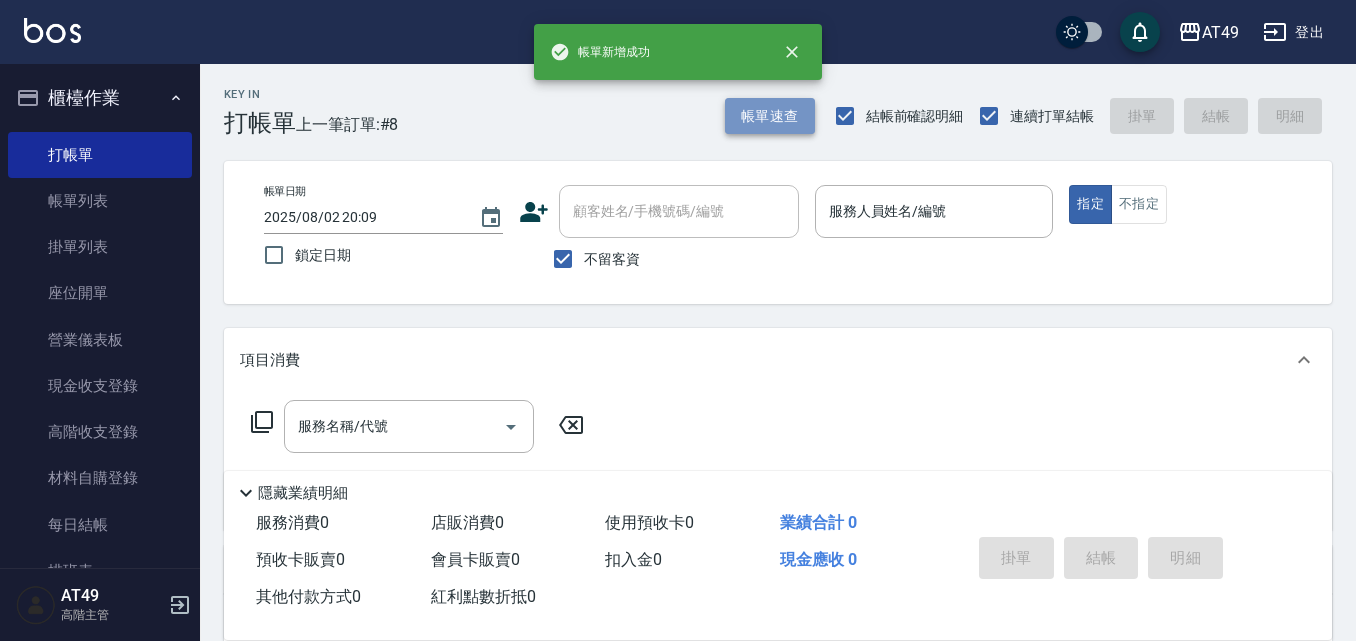 click on "帳單速查" at bounding box center (770, 116) 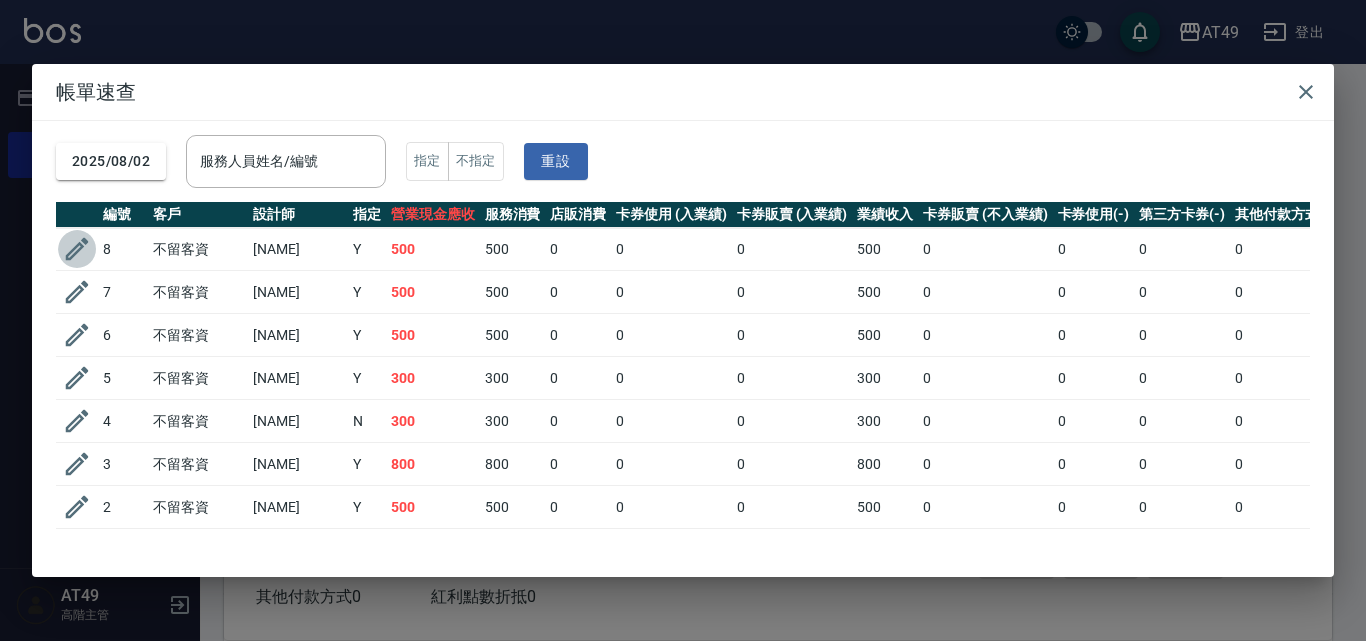 click 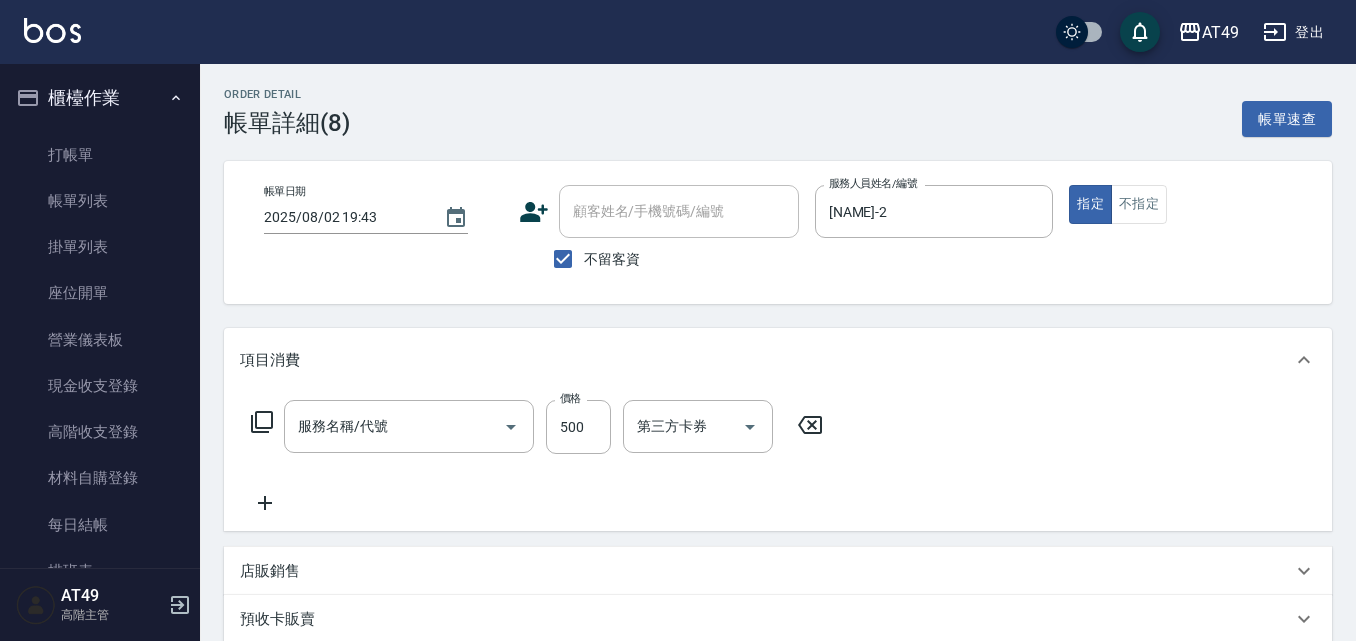 type on "2025/08/02 19:43" 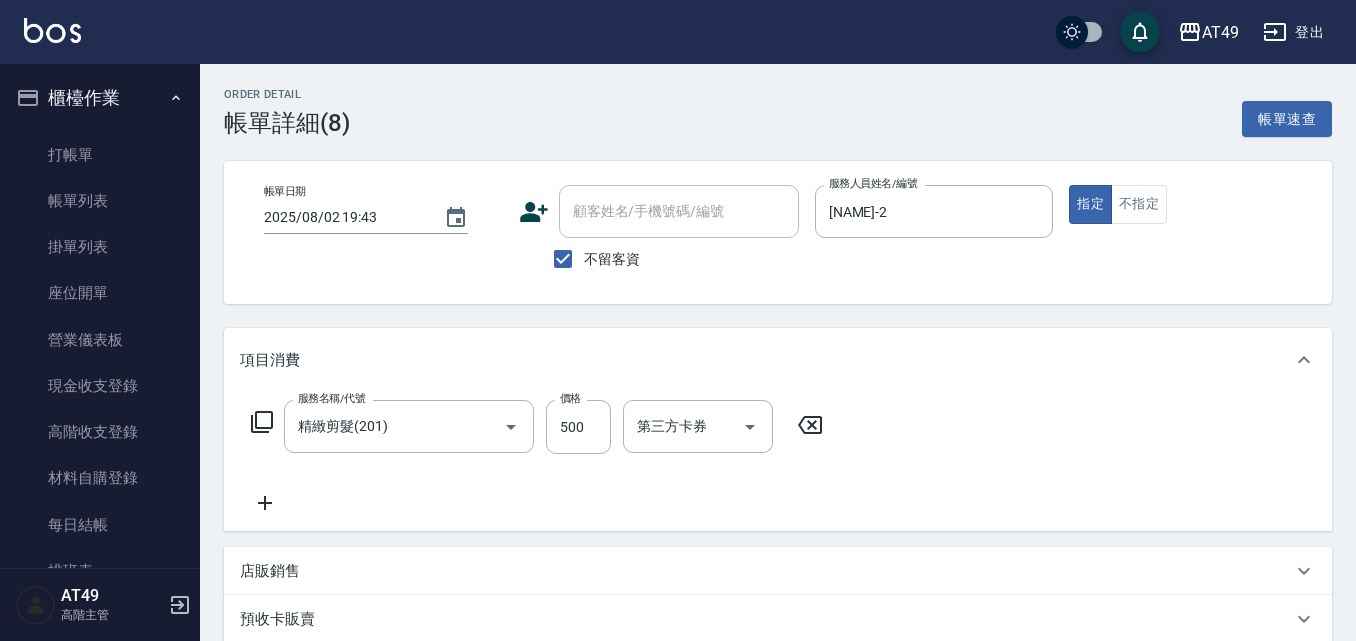 click on "Order detail 帳單詳細  (8) 帳單速查 帳單日期 2025/08/02 19:43 顧客姓名/手機號碼/編號 顧客姓名/手機號碼/編號 不留客資 服務人員姓名/編號 [NAME]-2 服務人員姓名/編號 指定 不指定 項目消費 服務名稱/代號 精緻剪髮(201) 服務名稱/代號 價格 500 價格 第三方卡券 第三方卡券 店販銷售 服務人員姓名/編號 服務人員姓名/編號 商品代號/名稱 商品代號/名稱 預收卡販賣 卡券名稱/代號 卡券名稱/代號 會員卡銷售 服務人員姓名/編號 服務人員姓名/編號 會員卡名稱/代號 會員卡名稱/代號 其他付款方式 其他付款方式 其他付款方式 備註及來源 備註 備註 訂單來源 ​ 訂單來源 服務消費  500 店販消費  0 使用預收卡  0 業績合計   500 預收卡販賣  0 會員卡販賣  0 扣入金  0 現金應收   500 其他付款方式  0 紅利點數折抵  0 重新結帳" at bounding box center [778, 529] 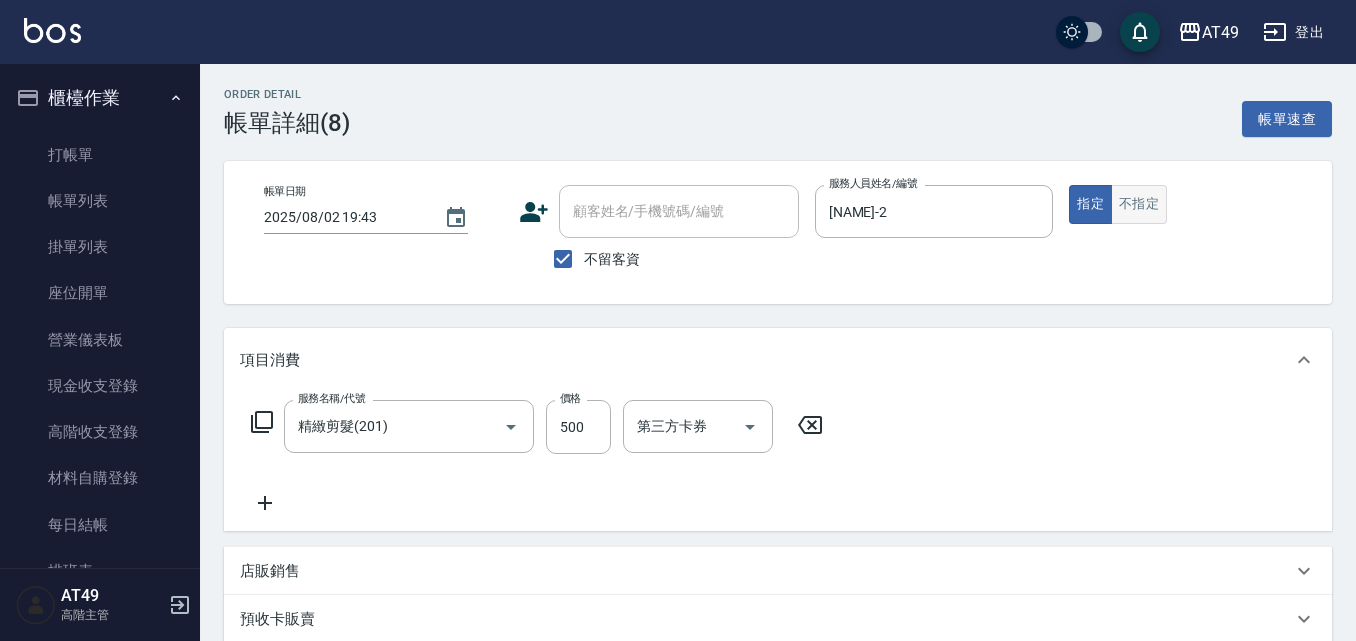 click on "不指定" at bounding box center (1139, 204) 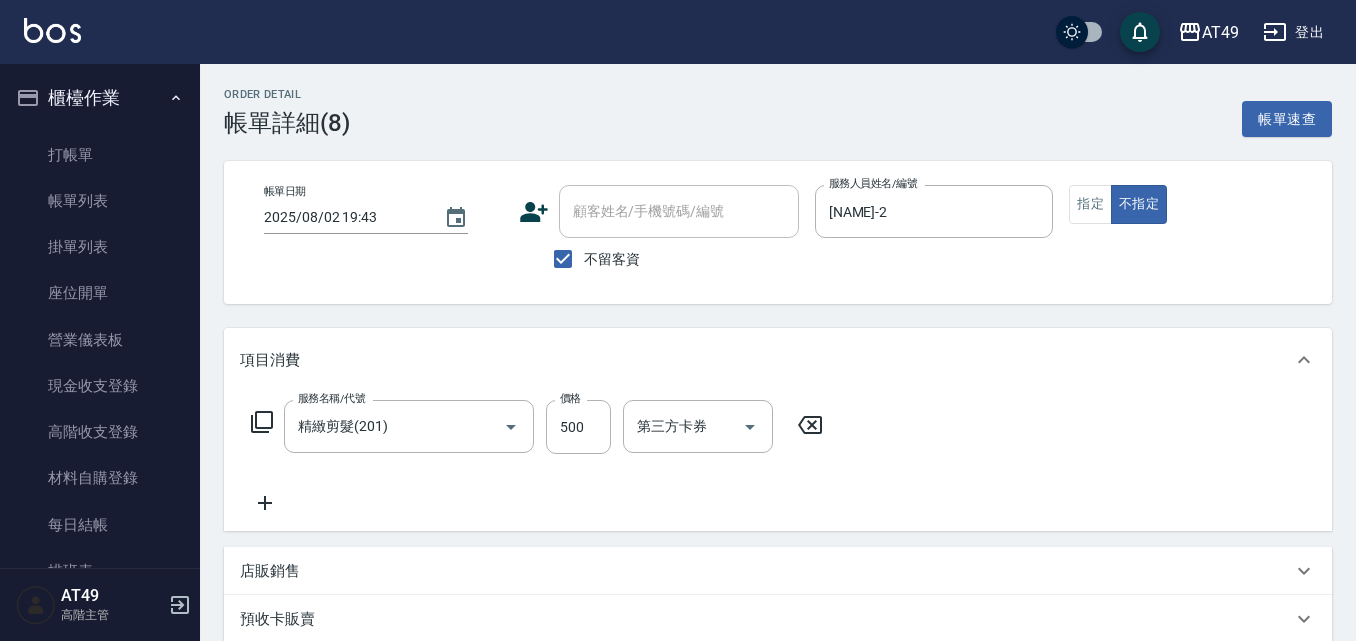 scroll, scrollTop: 362, scrollLeft: 0, axis: vertical 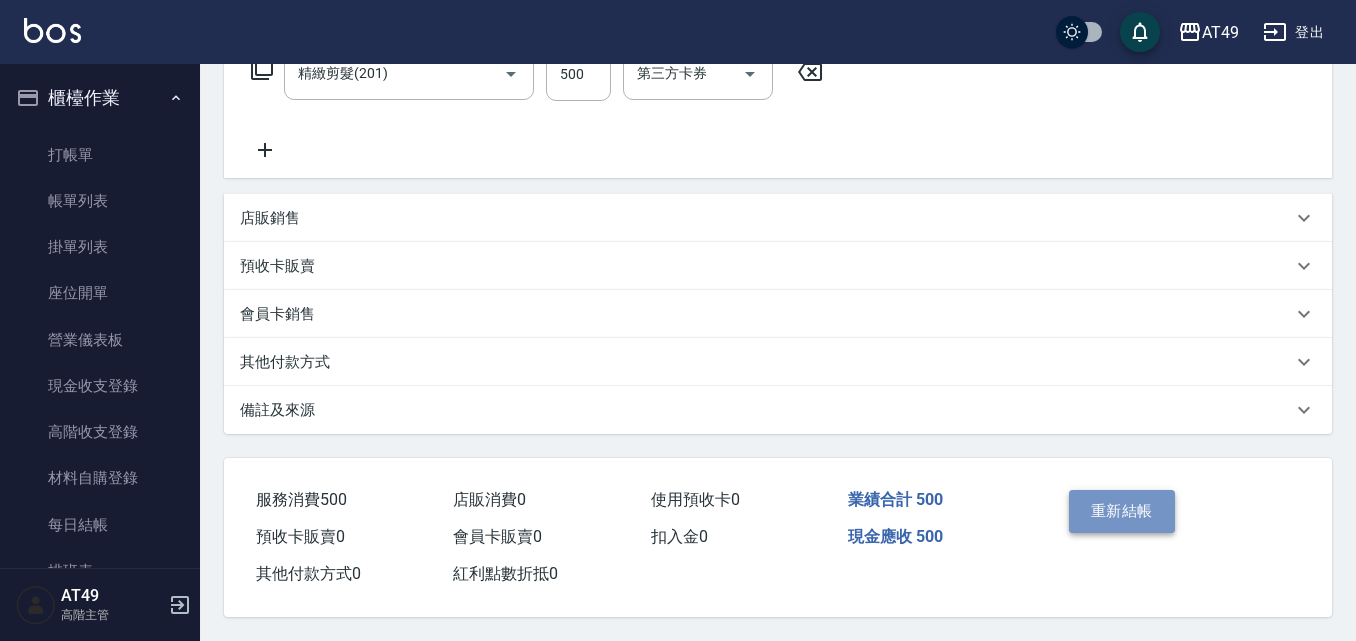 click on "重新結帳" at bounding box center [1122, 511] 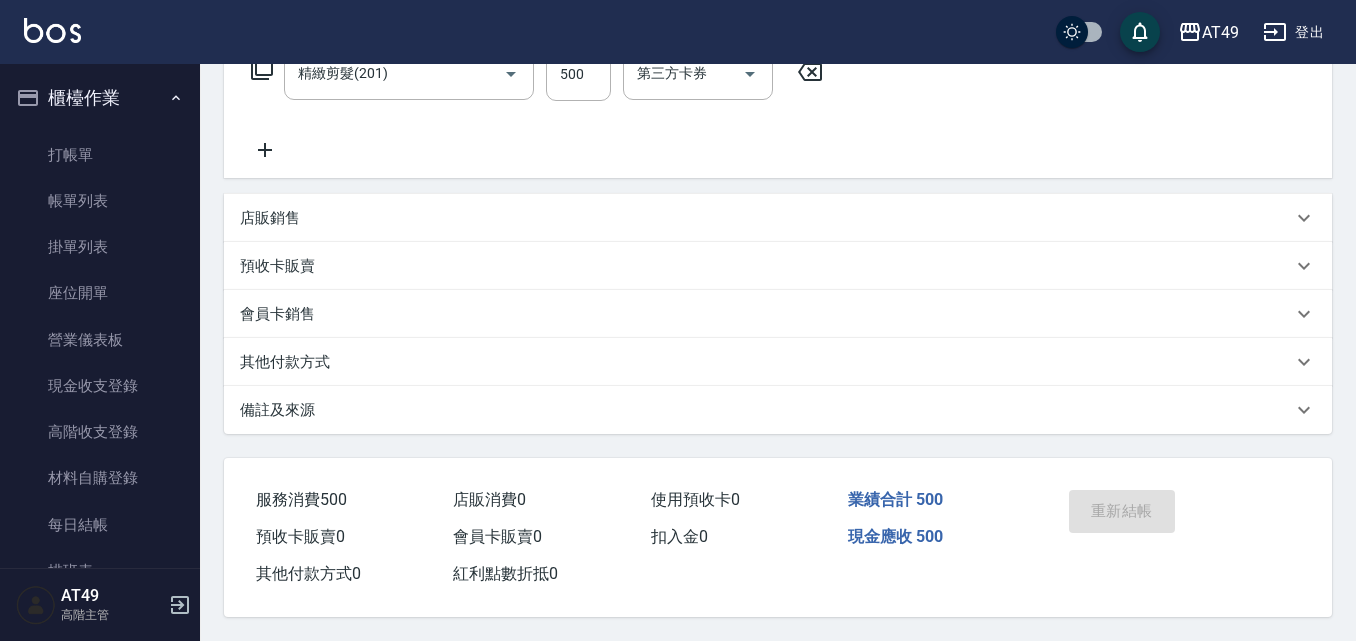 scroll, scrollTop: 0, scrollLeft: 0, axis: both 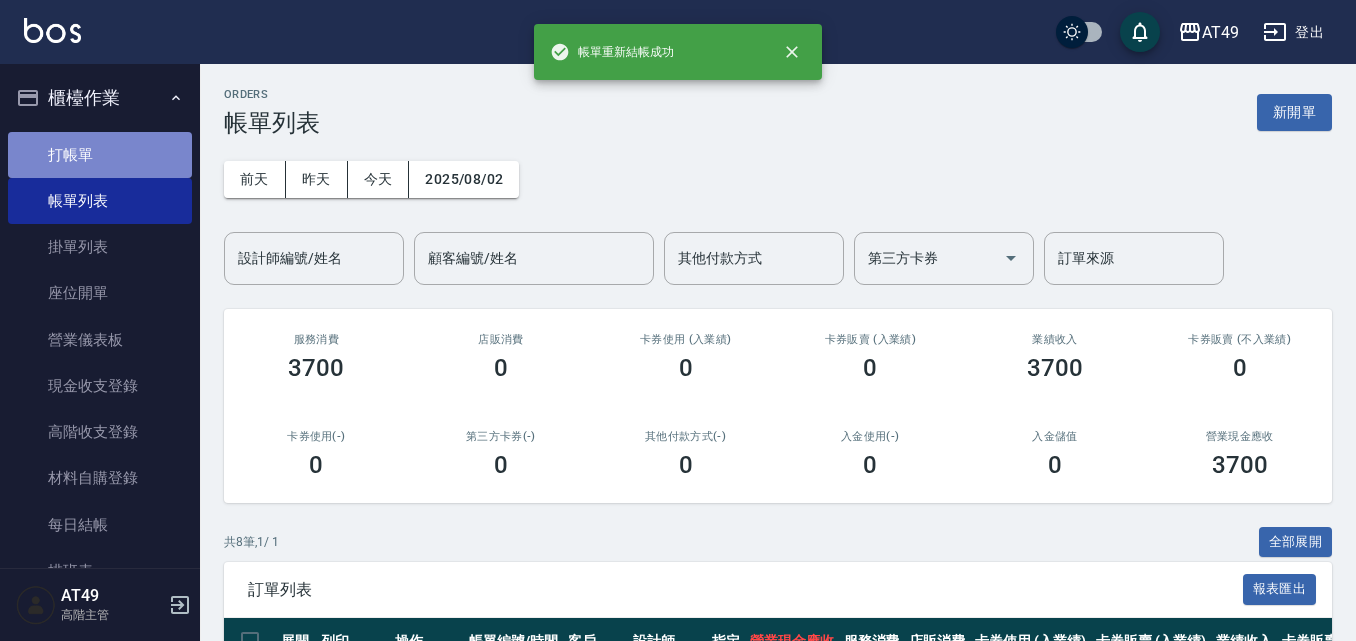 click on "打帳單" at bounding box center (100, 155) 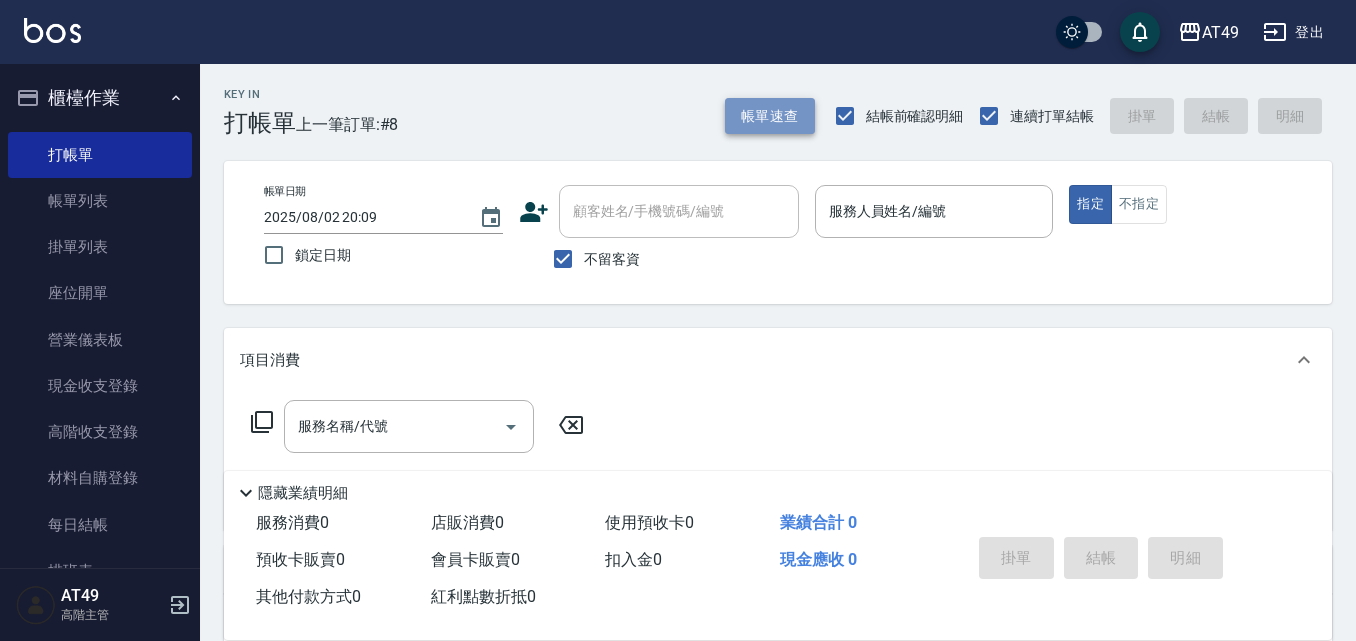 click on "帳單速查" at bounding box center [770, 116] 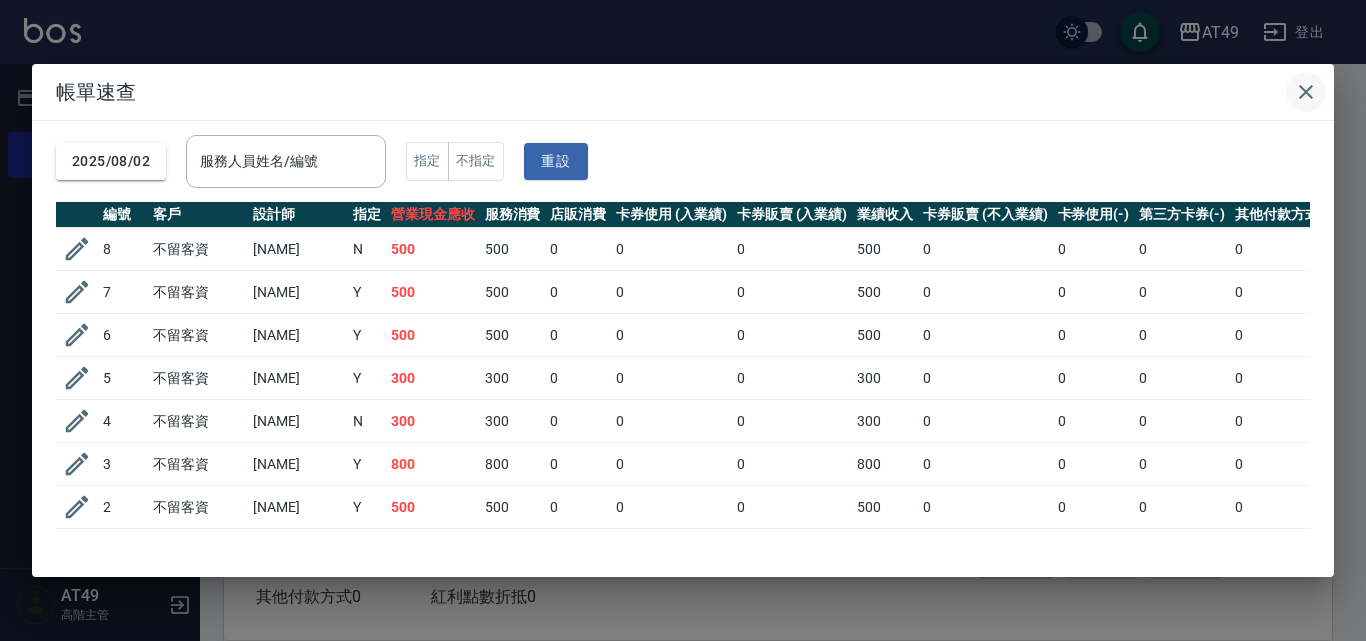 click 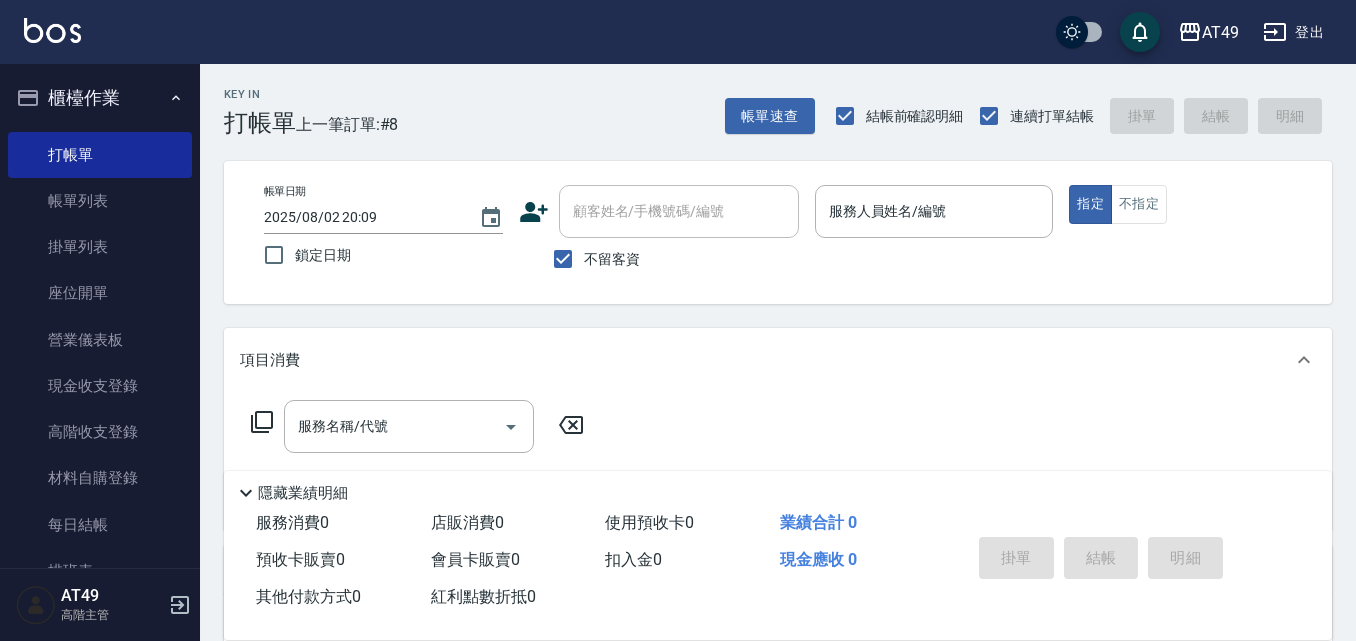 click at bounding box center (934, 248) 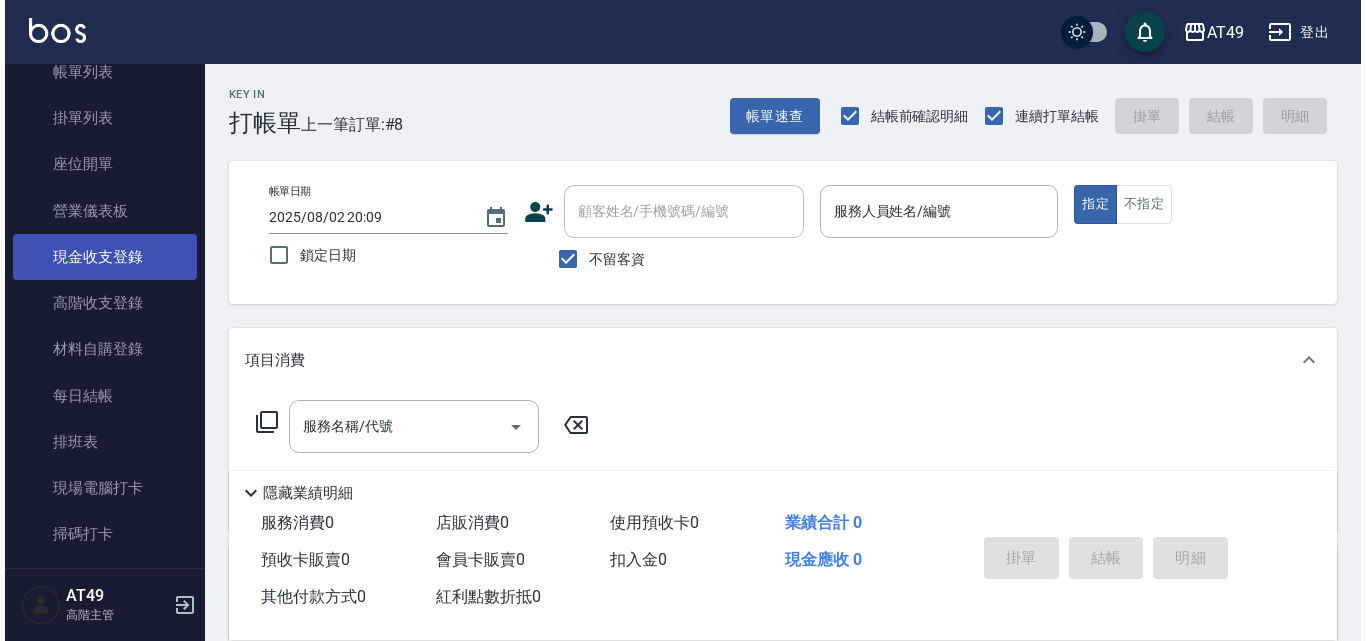 scroll, scrollTop: 300, scrollLeft: 0, axis: vertical 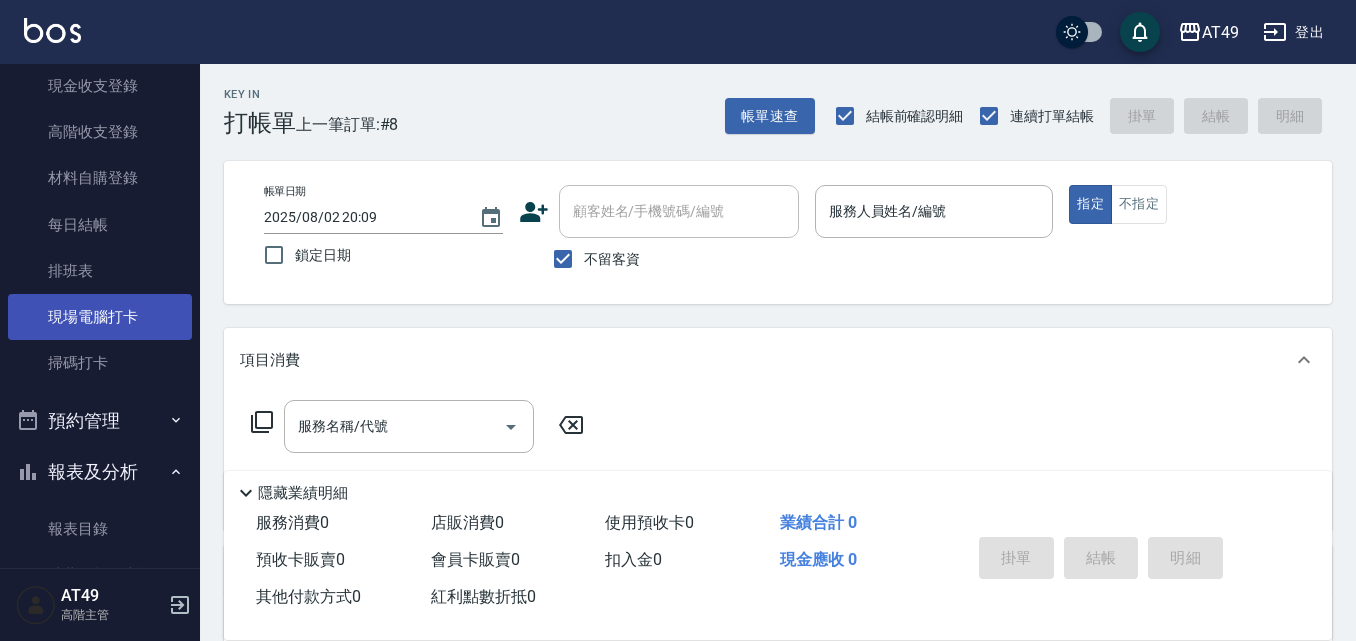 click on "現場電腦打卡" at bounding box center [100, 317] 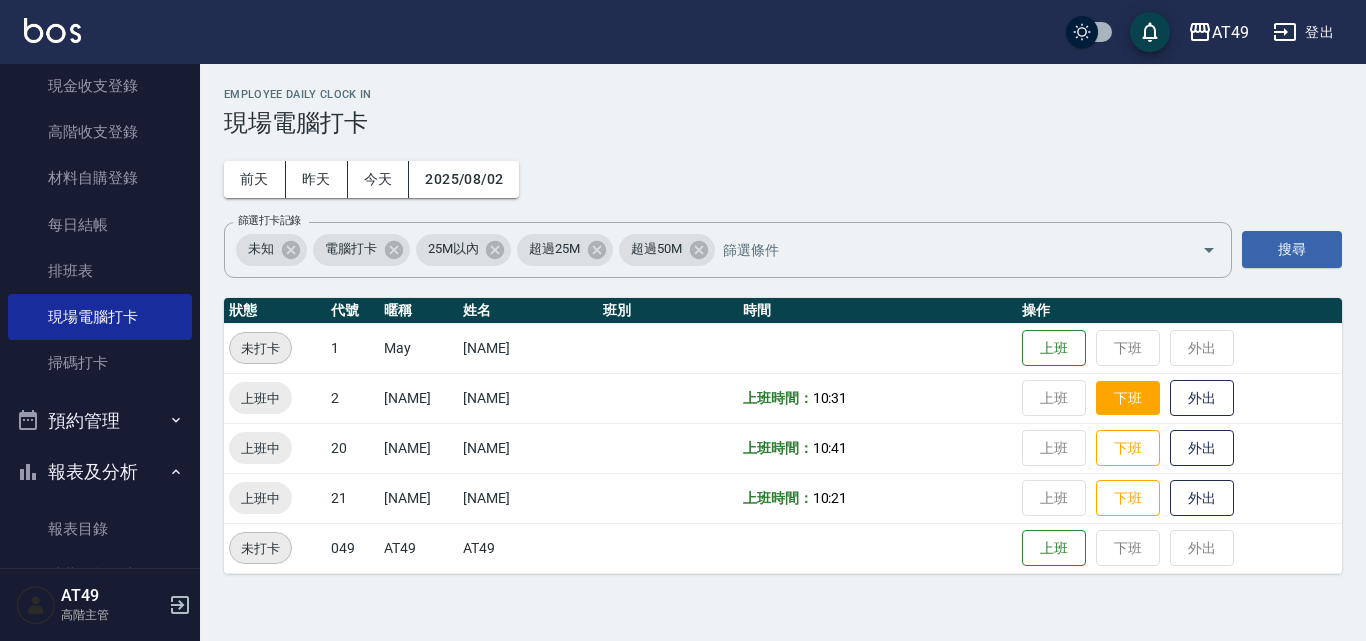 click on "下班" at bounding box center (1128, 398) 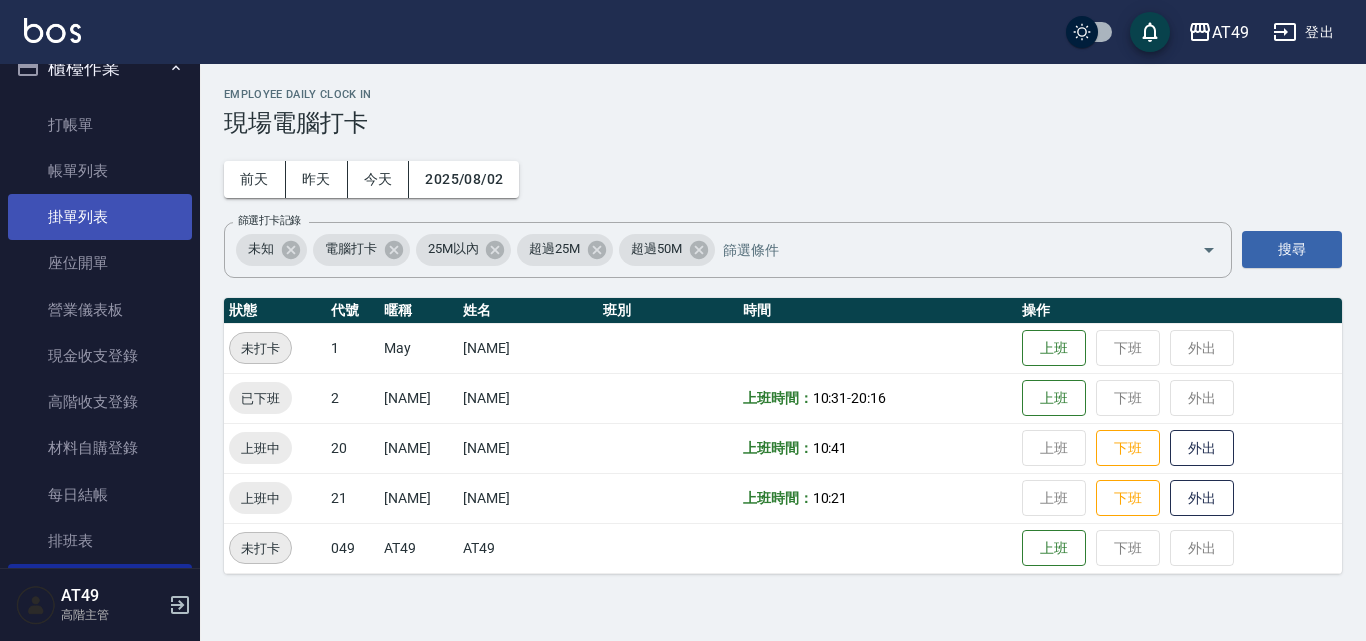 scroll, scrollTop: 0, scrollLeft: 0, axis: both 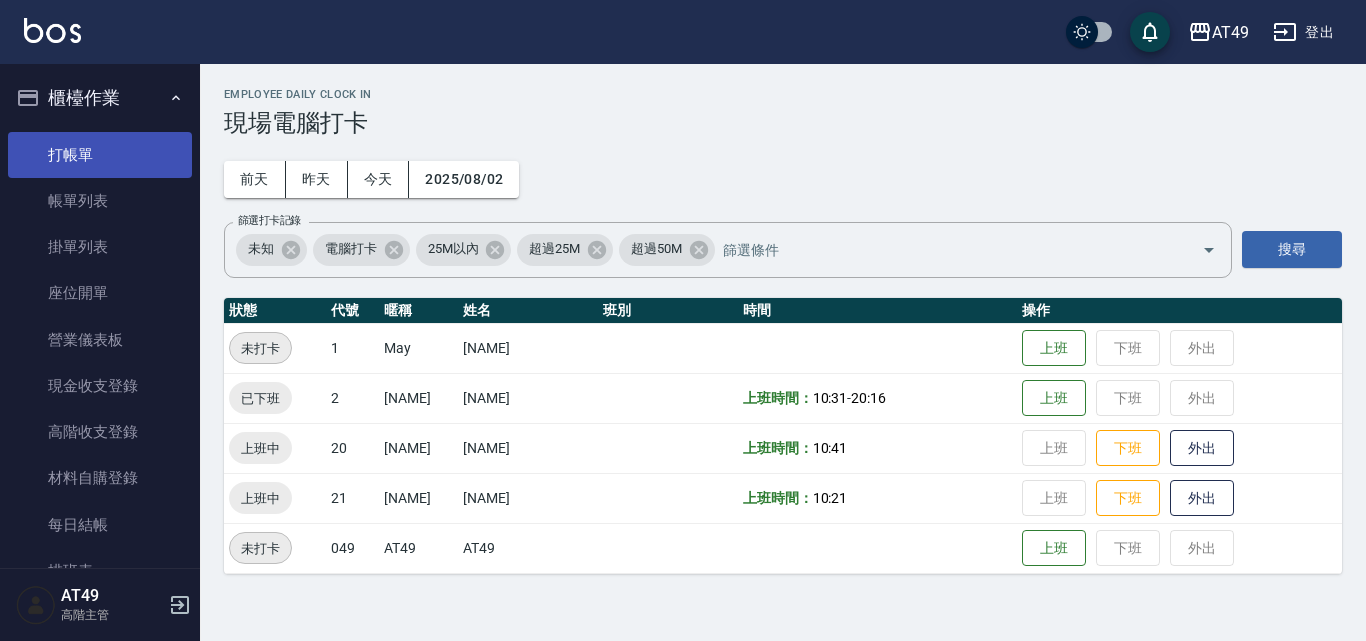 click on "打帳單" at bounding box center (100, 155) 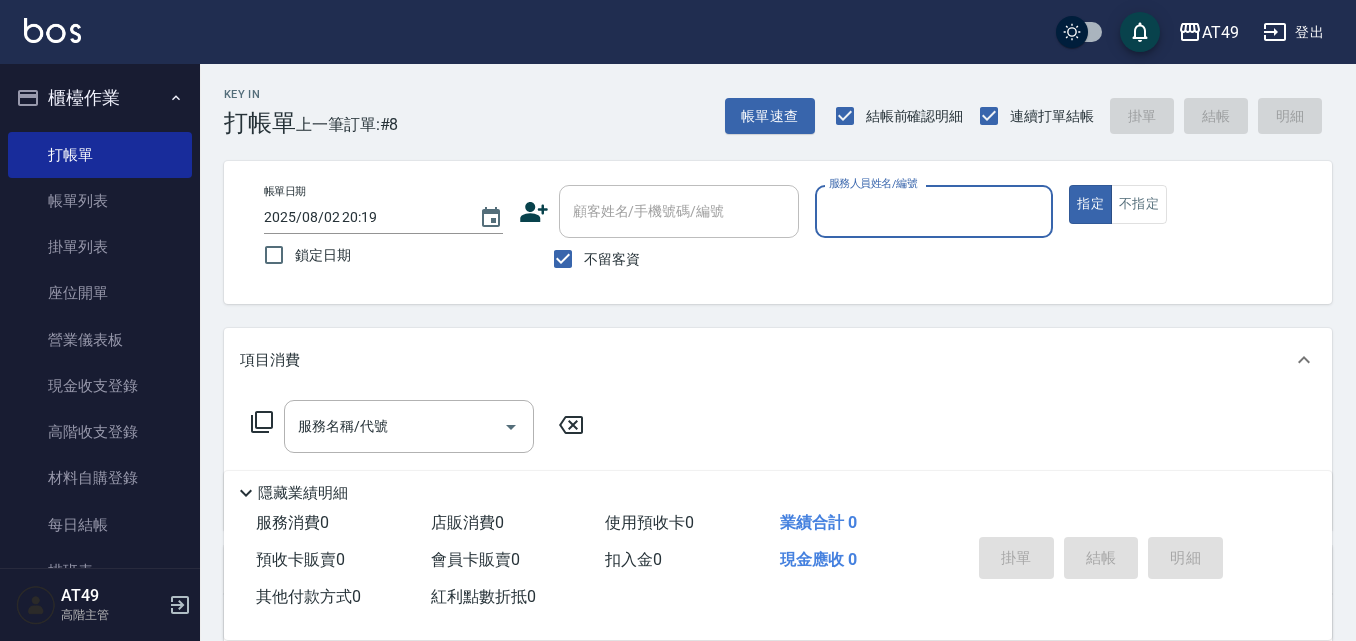 click on "服務人員姓名/編號" at bounding box center [934, 211] 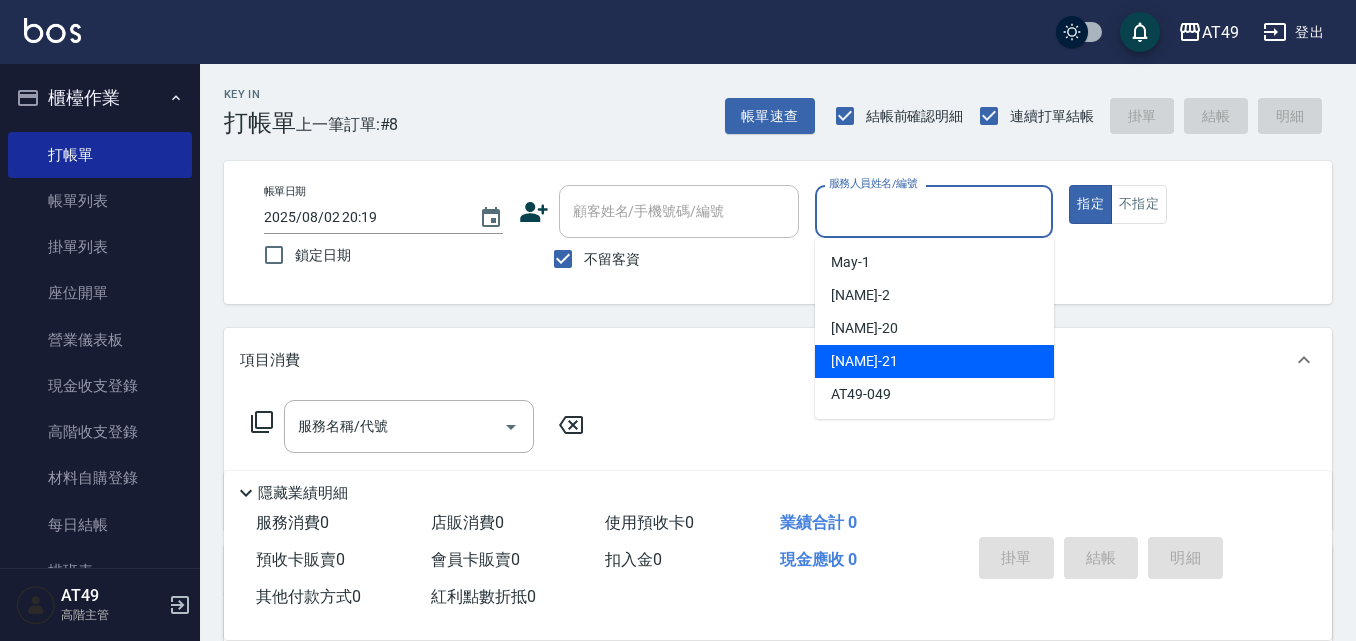 click on "[NAME] -21" at bounding box center (864, 361) 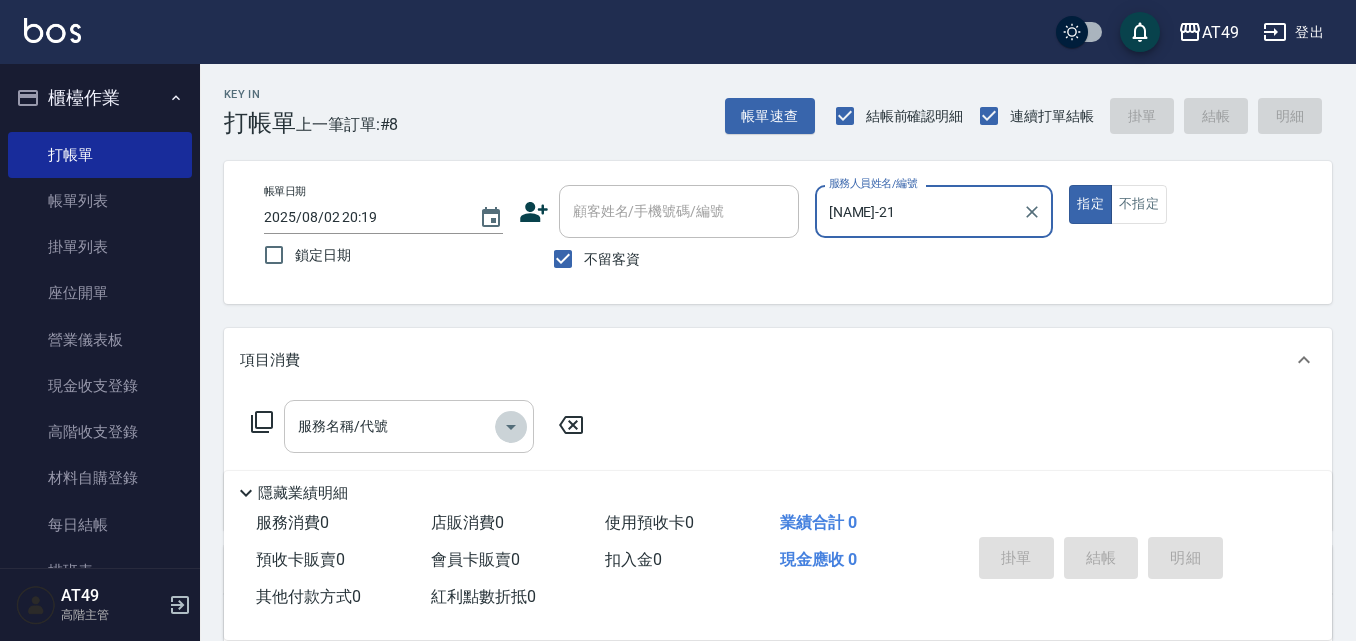 click 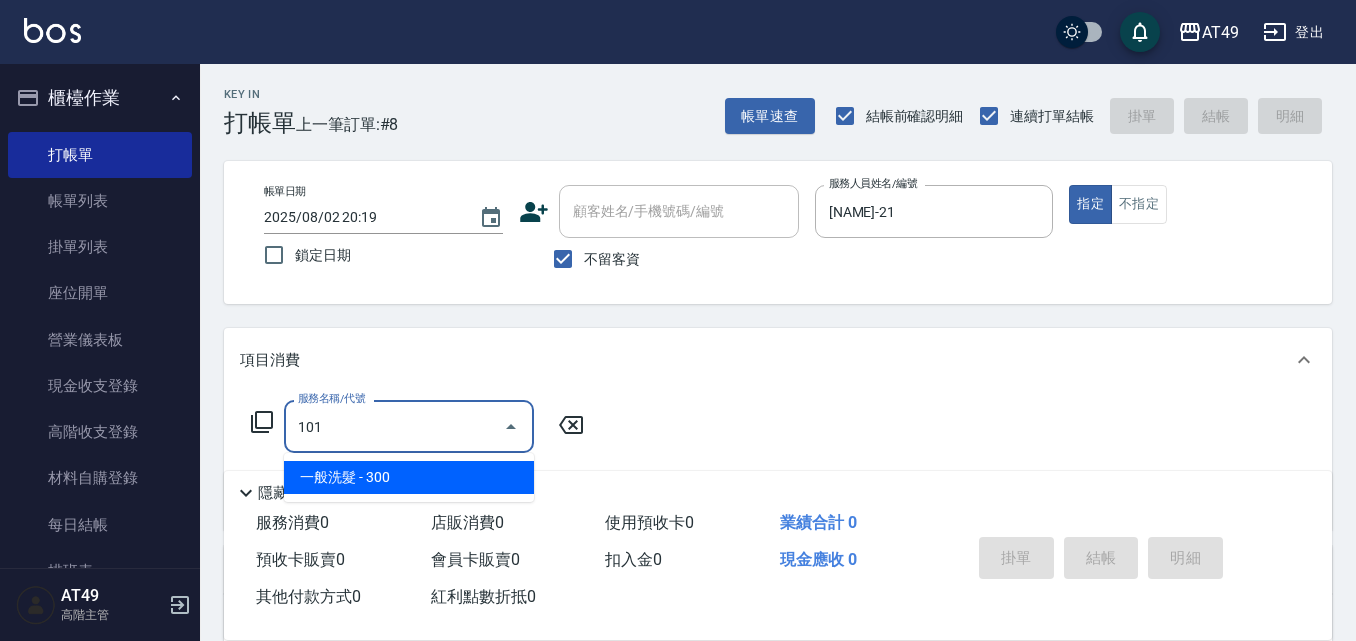 click on "一般洗髮 - 300" at bounding box center [409, 477] 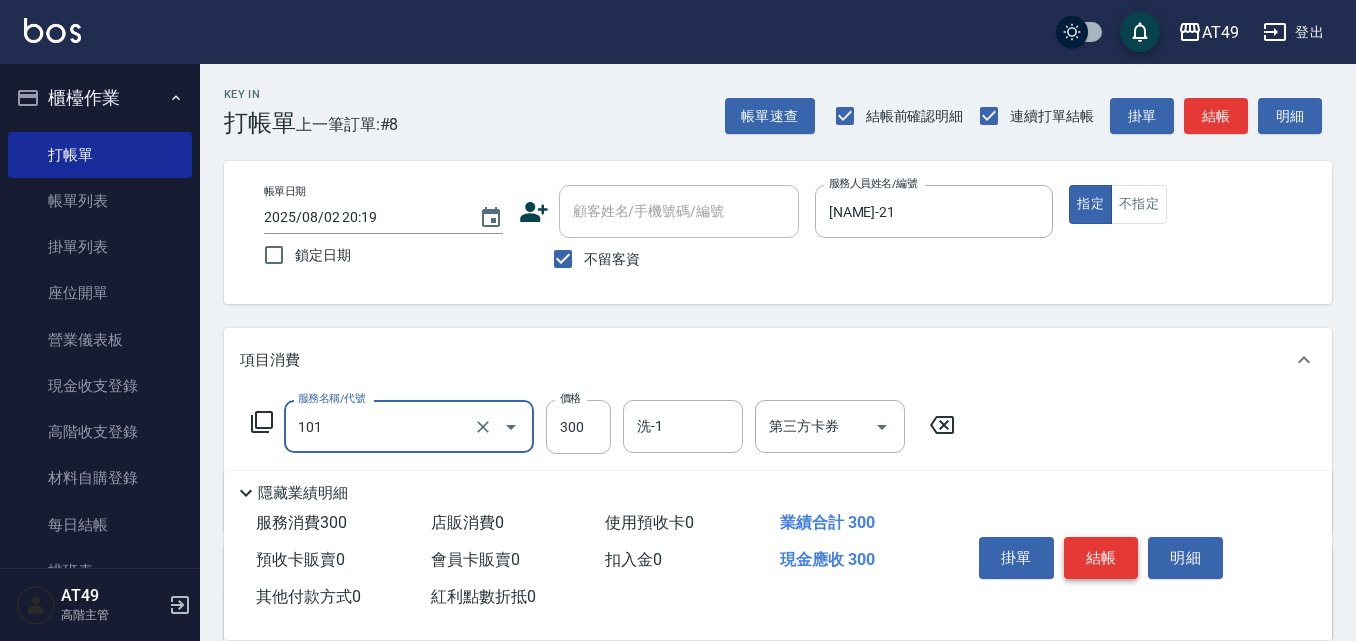 type on "一般洗髮(101)" 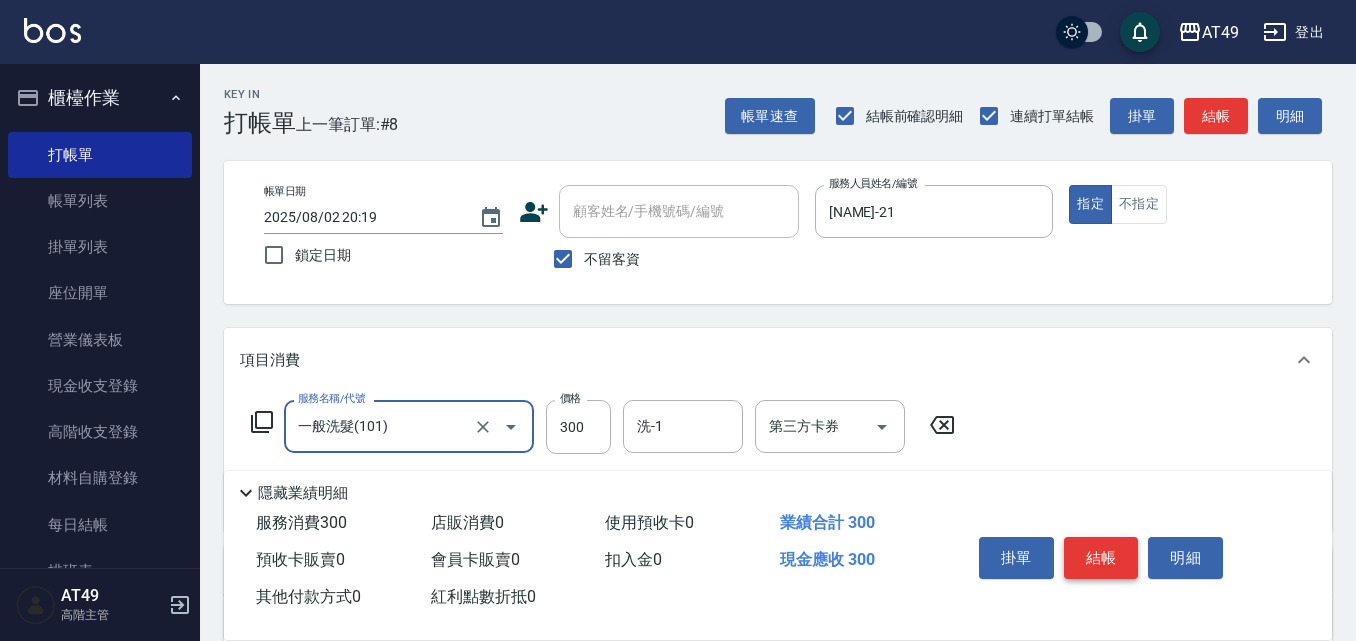 click on "結帳" at bounding box center [1101, 558] 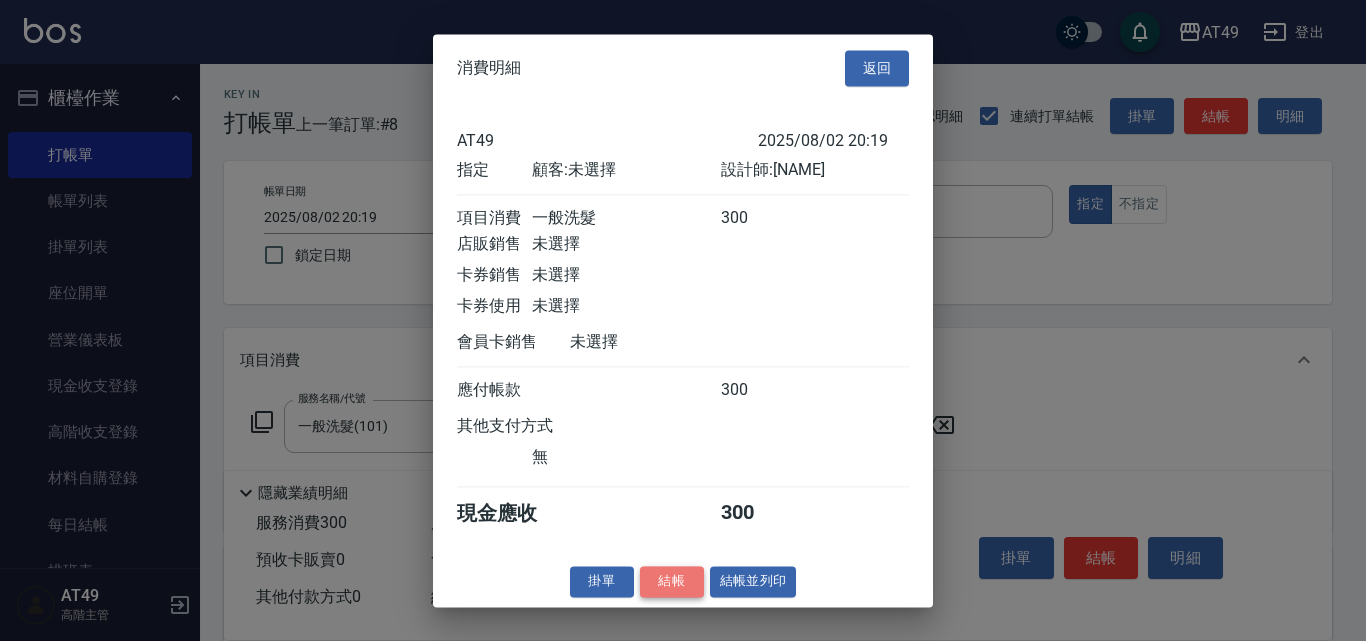 click on "結帳" at bounding box center [672, 581] 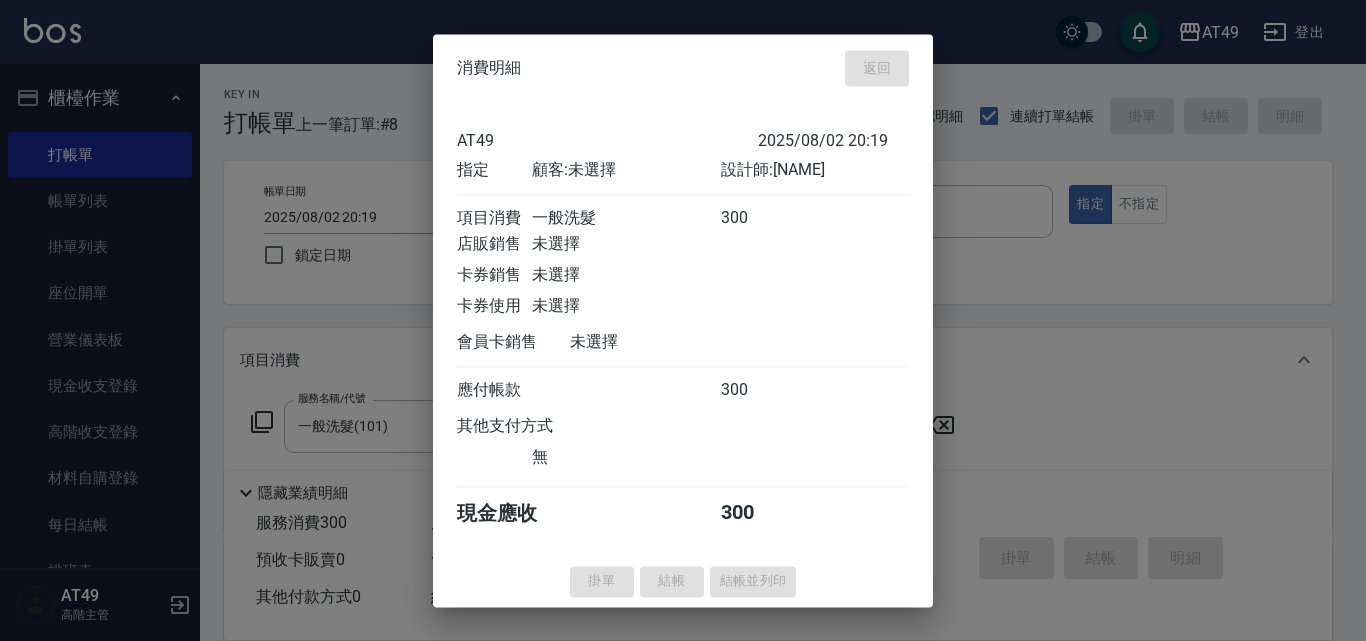 type 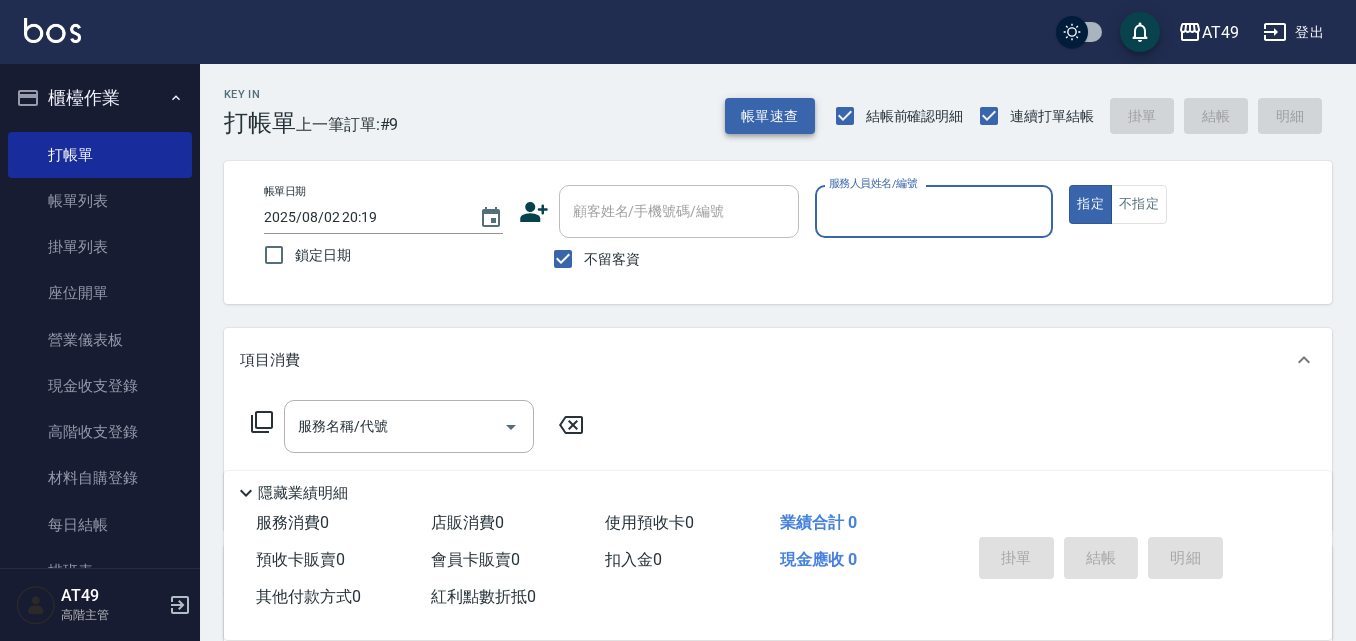 click on "帳單速查" at bounding box center [770, 116] 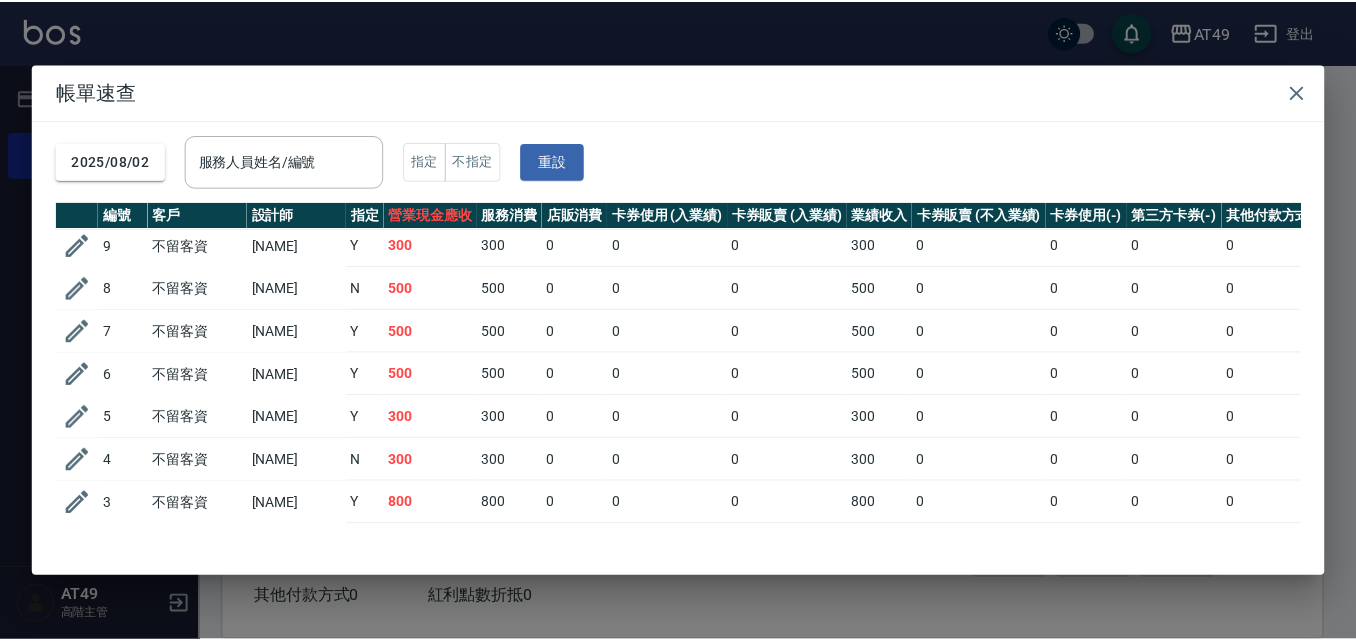 scroll, scrollTop: 0, scrollLeft: 0, axis: both 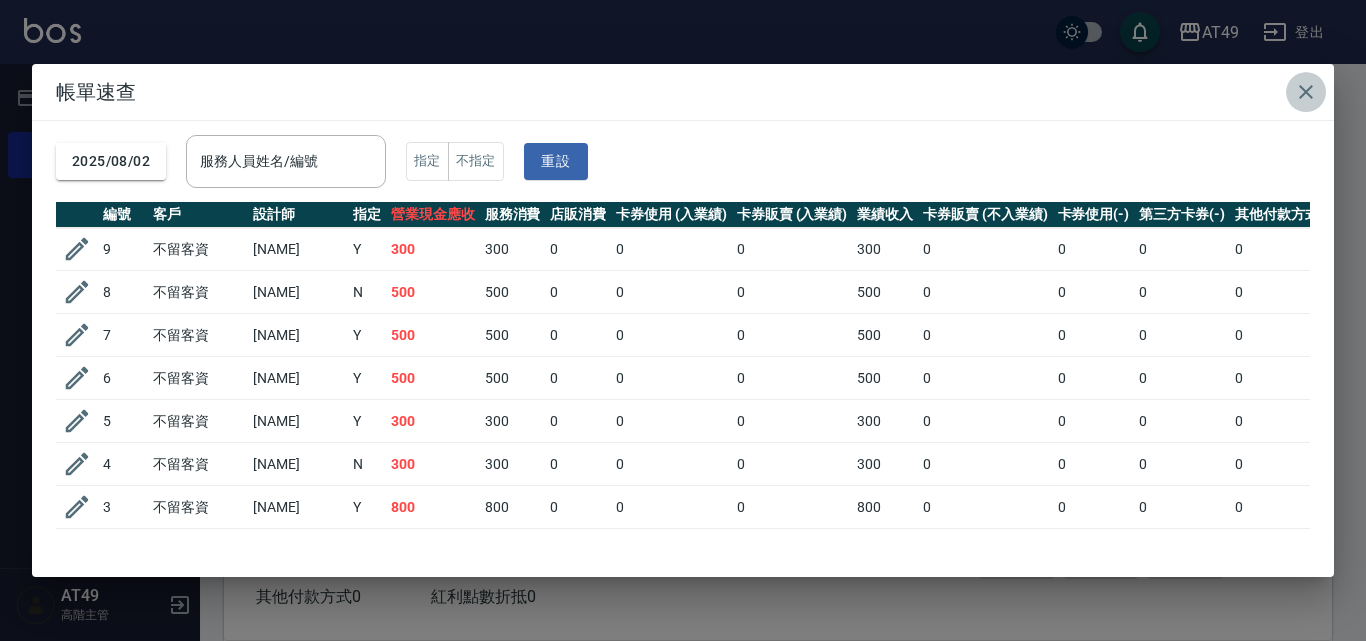 click 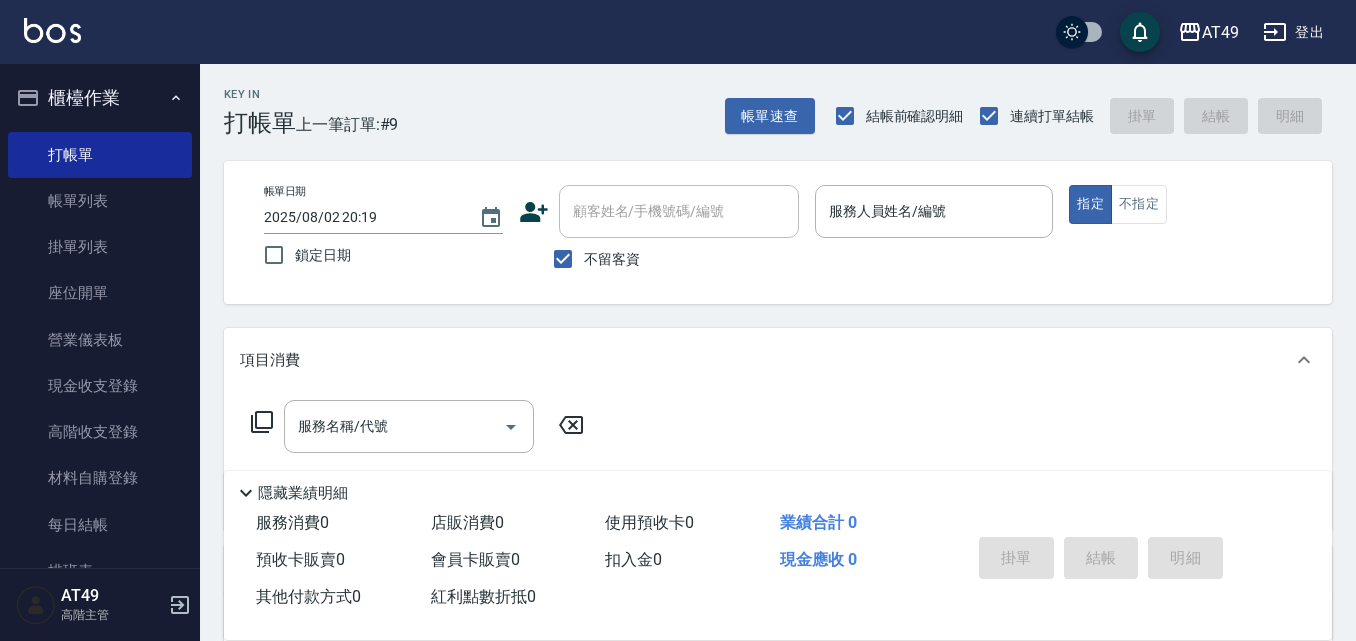 type 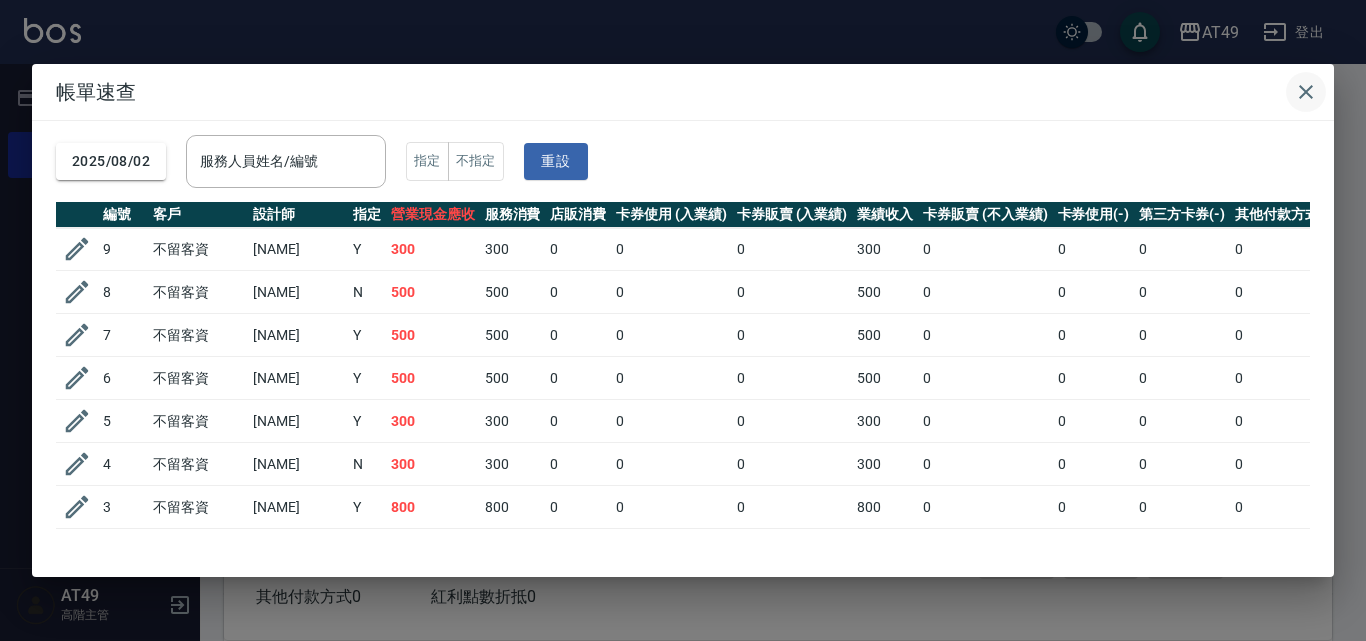 click 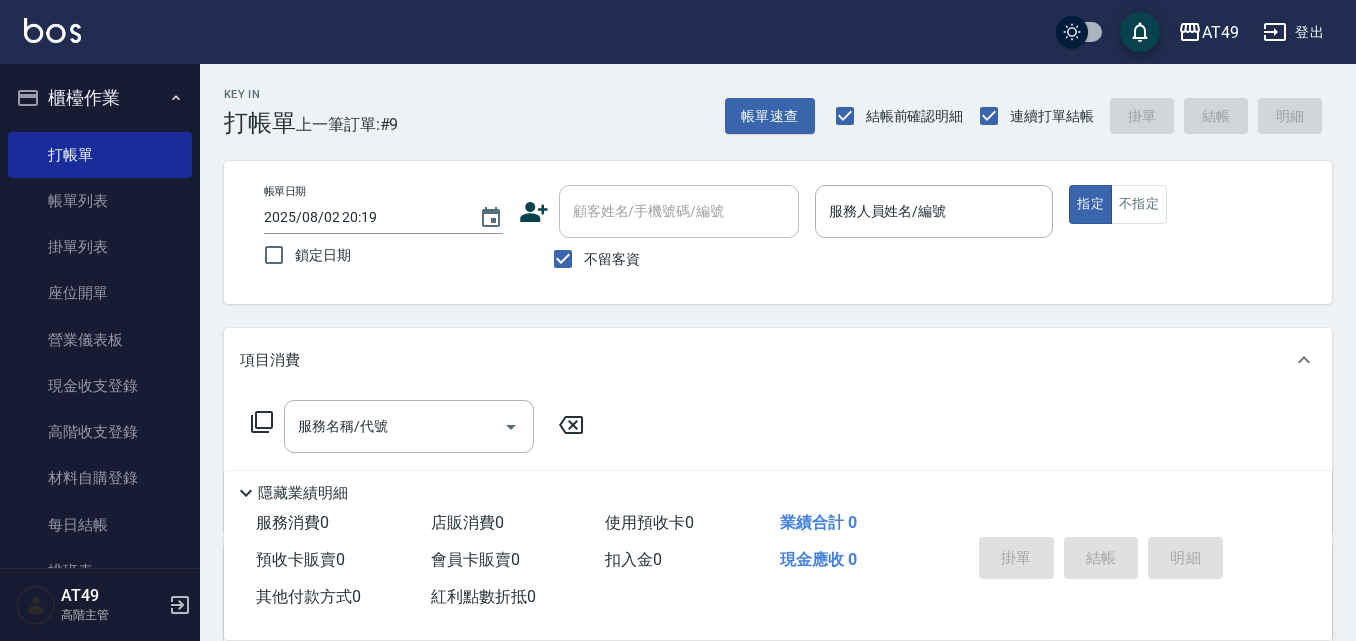 click on "不留客資" at bounding box center [591, 259] 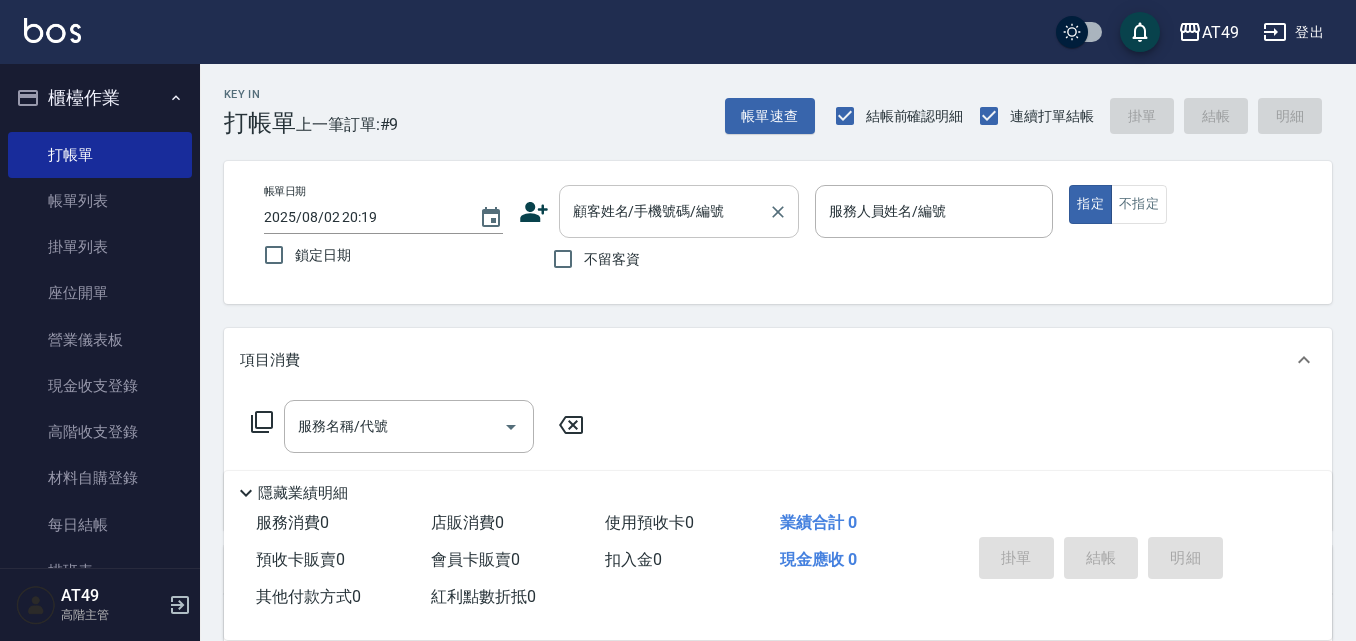 click on "顧客姓名/手機號碼/編號" at bounding box center [664, 211] 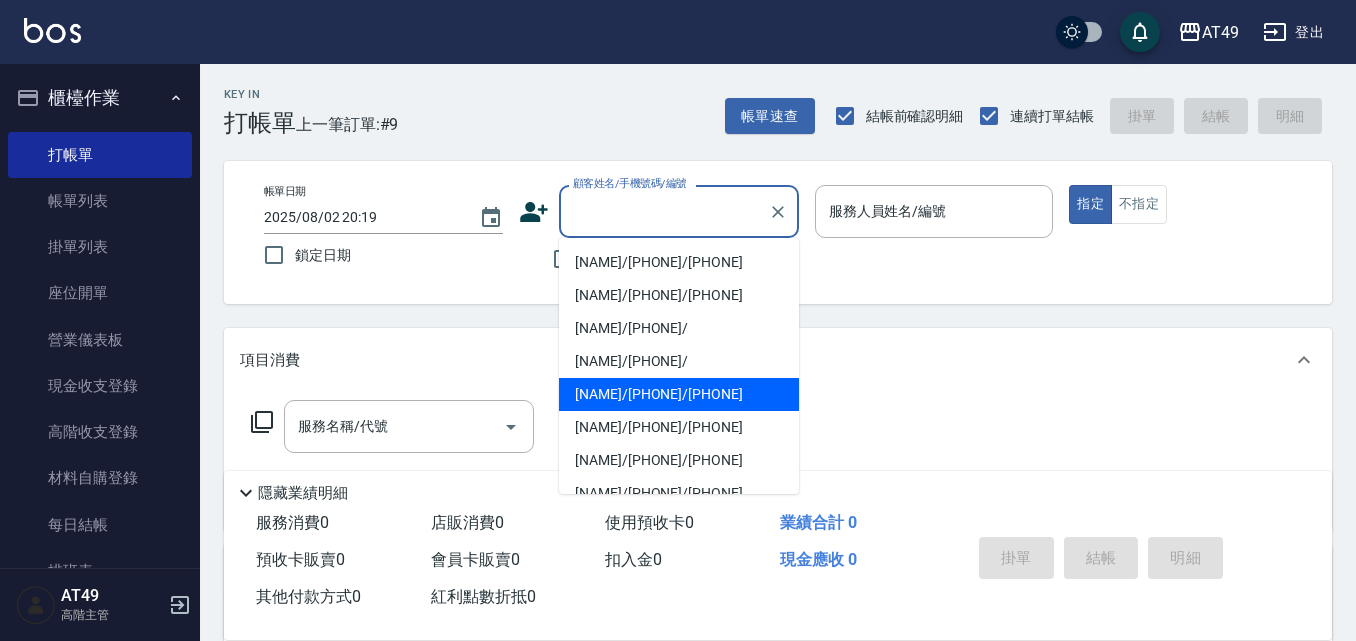 click on "[NAME]/[PHONE]/[PHONE]" at bounding box center [679, 394] 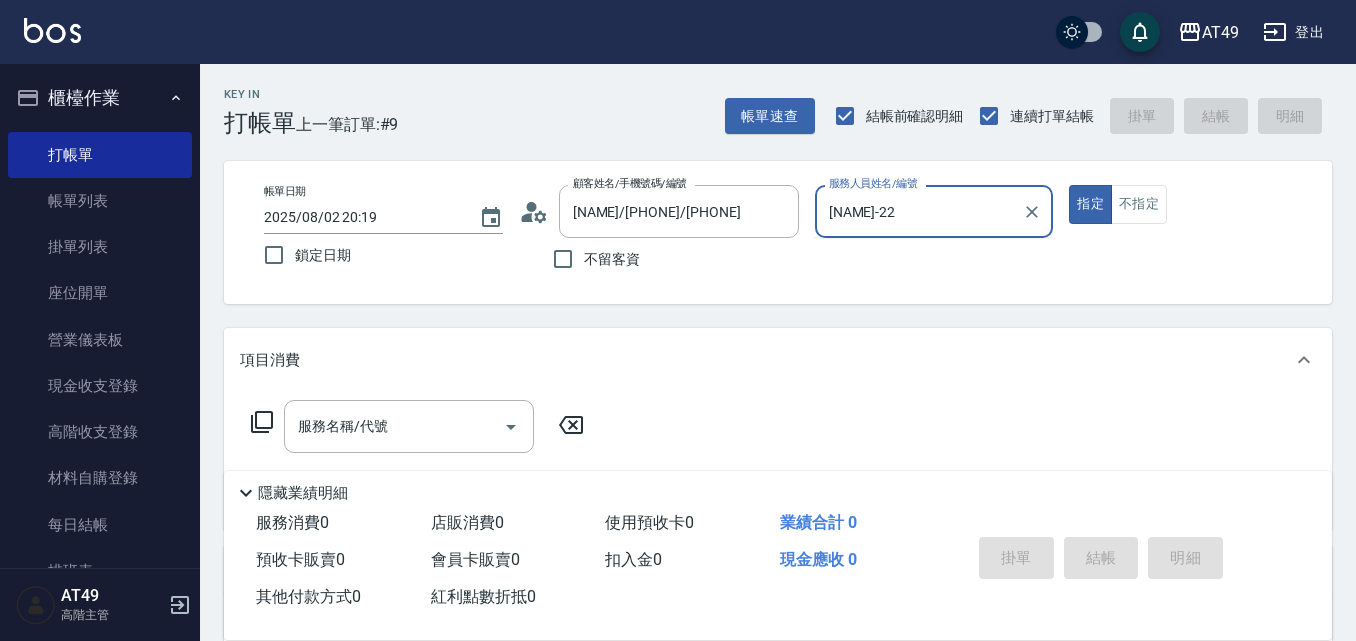type on "[NAME]-22" 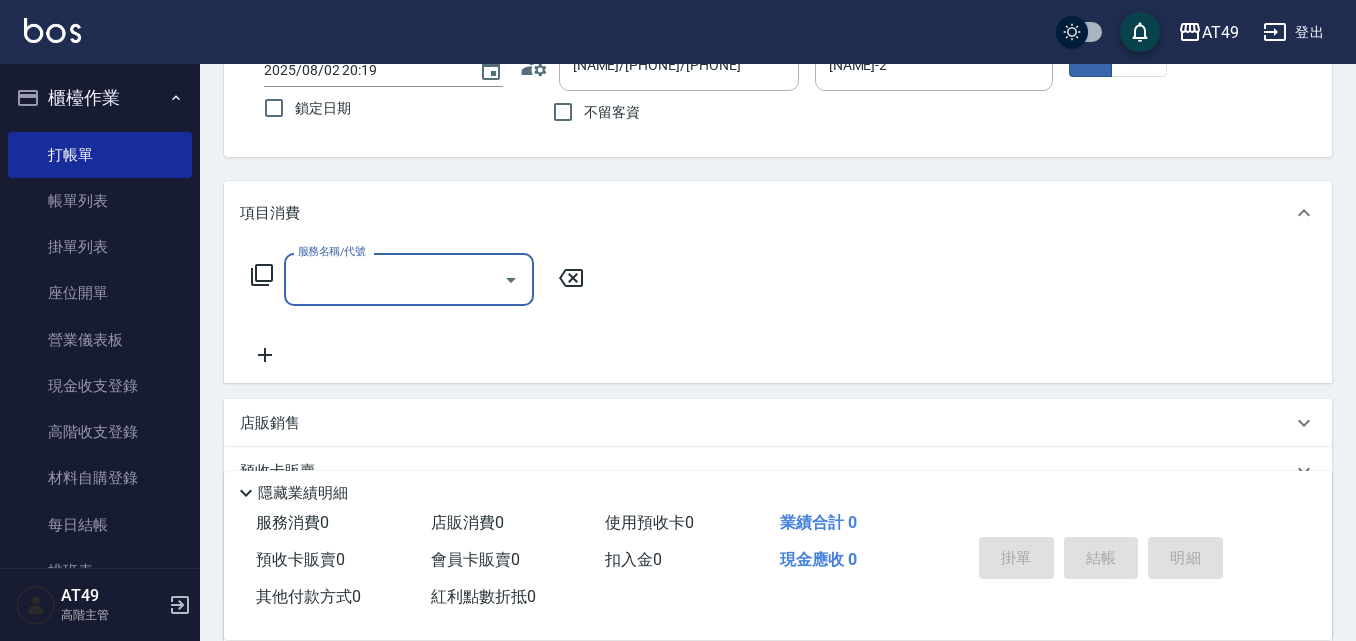 scroll, scrollTop: 343, scrollLeft: 0, axis: vertical 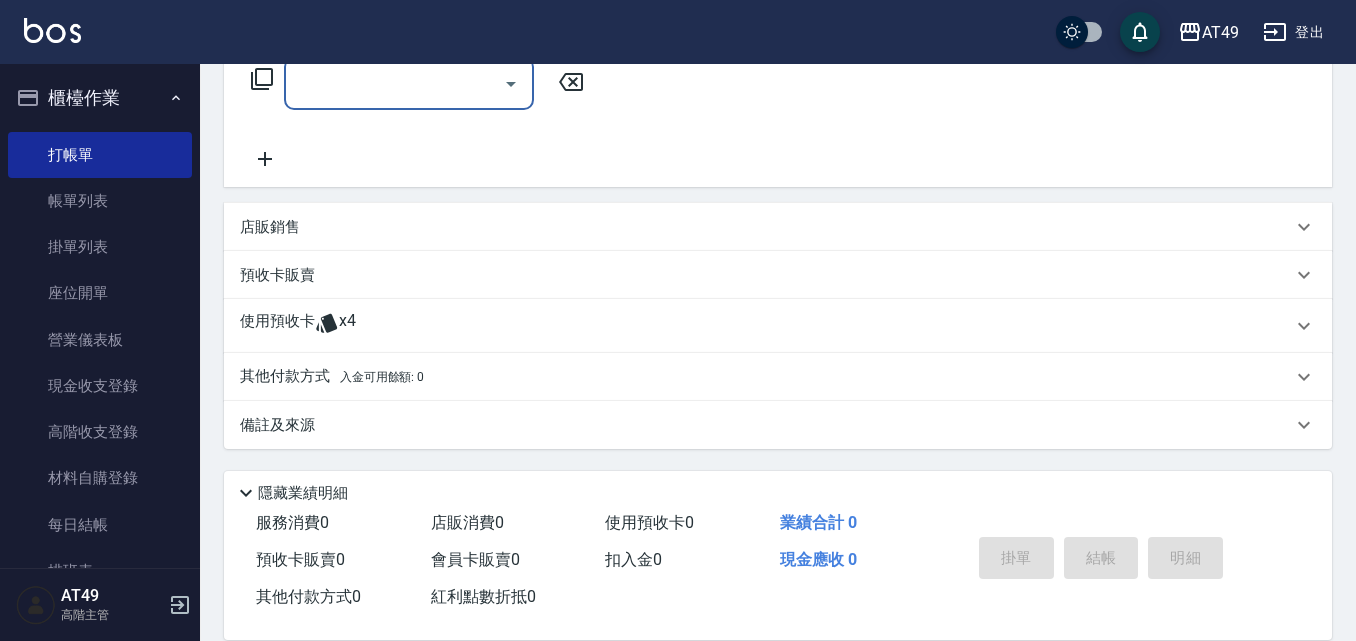 click 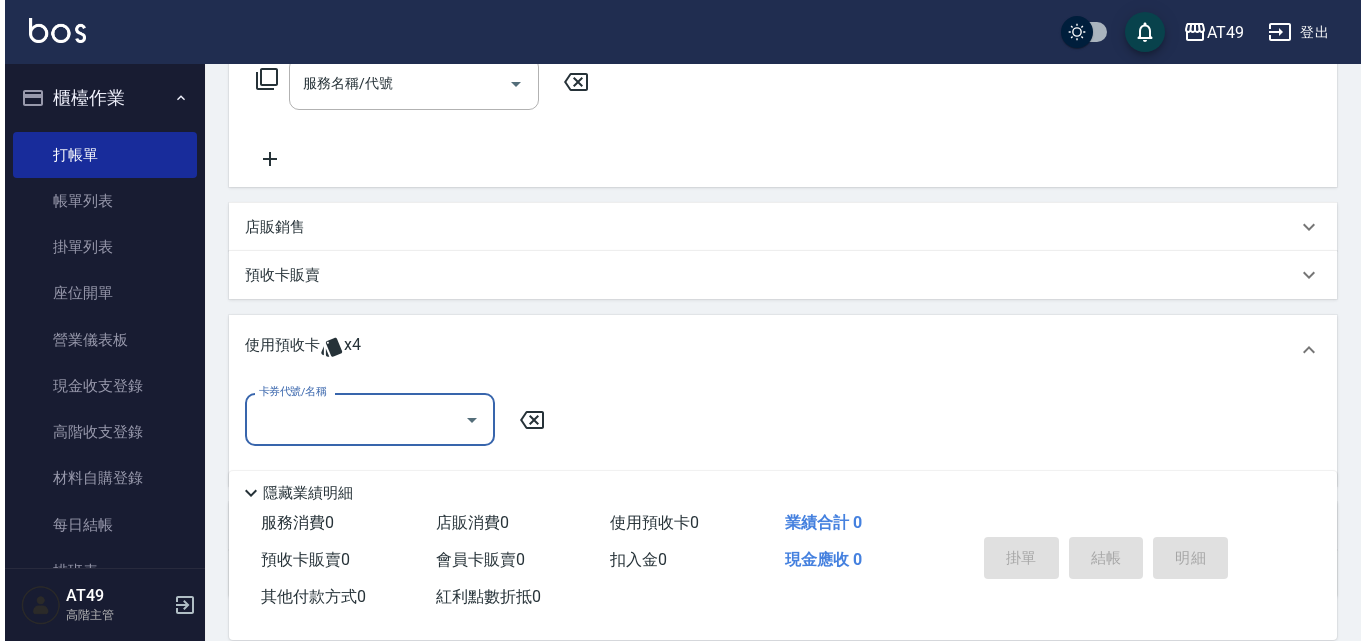 scroll, scrollTop: 0, scrollLeft: 0, axis: both 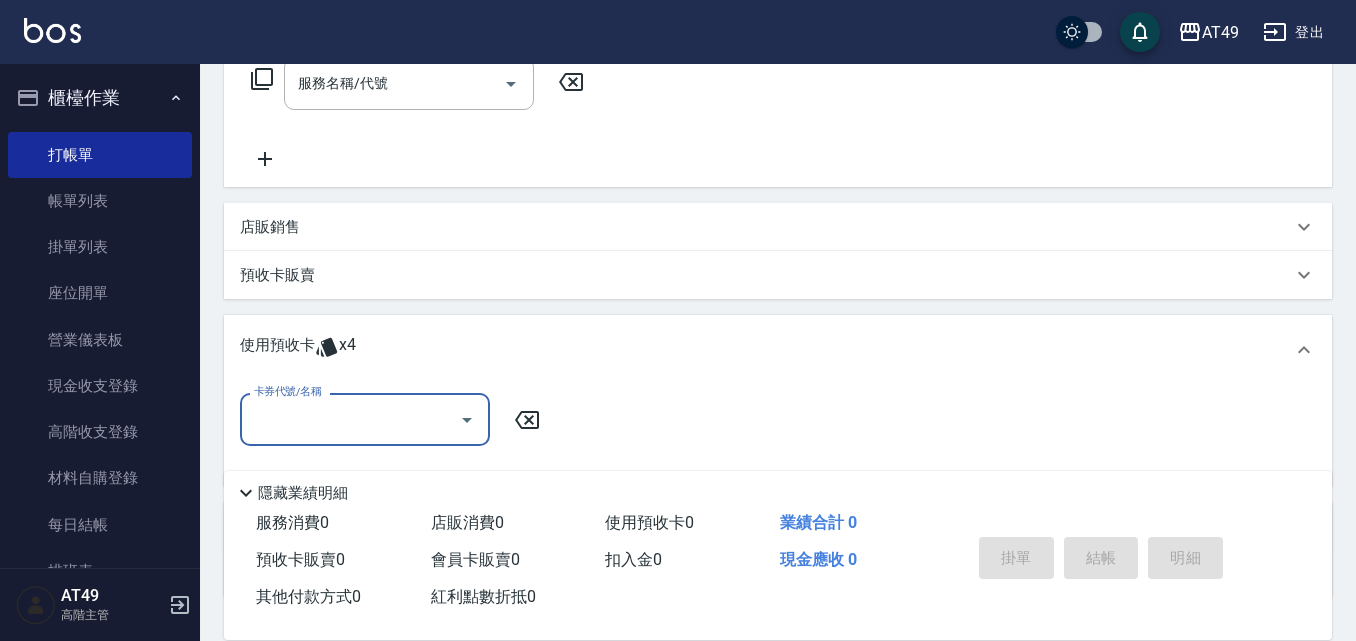 click on "卡券代號/名稱" at bounding box center (365, 419) 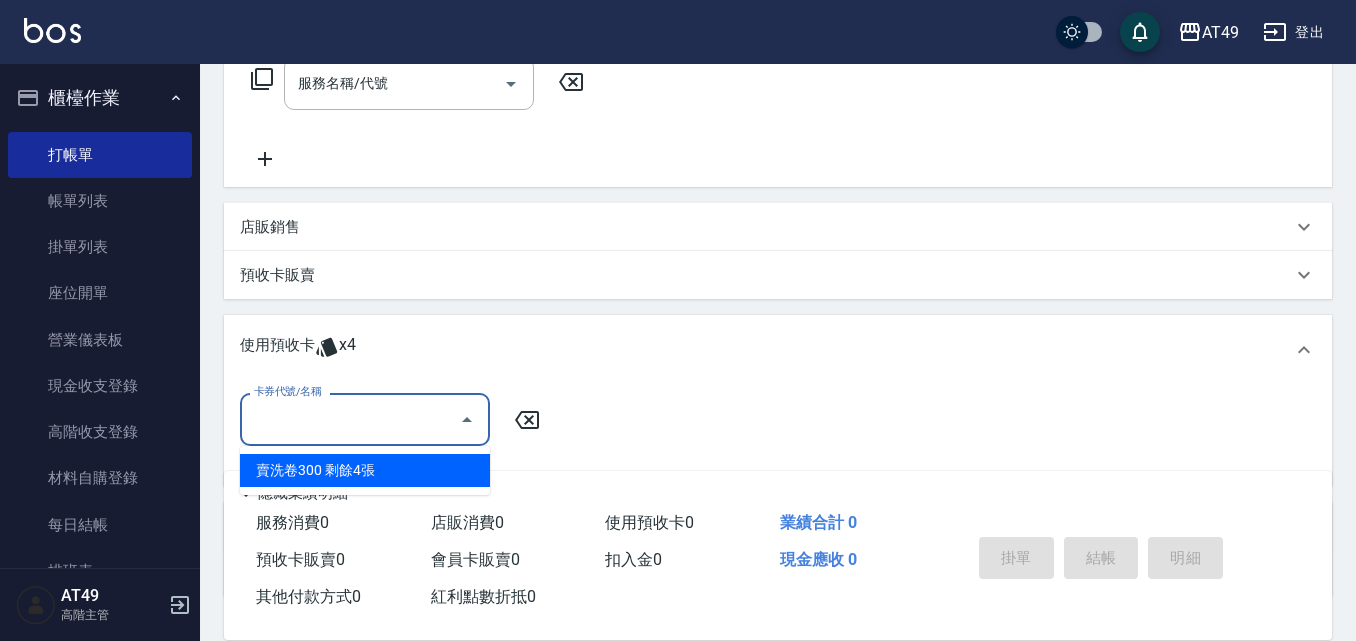click on "賣洗卷300 剩餘4張" at bounding box center (365, 470) 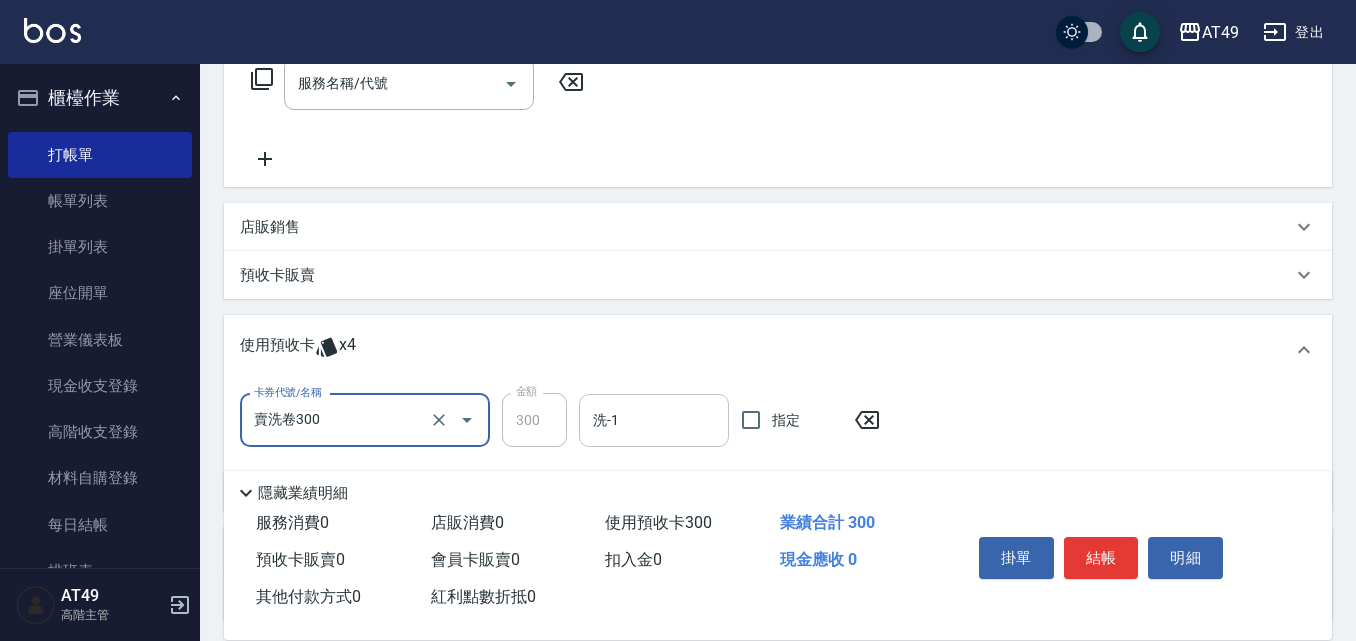 click on "洗-1" at bounding box center (654, 420) 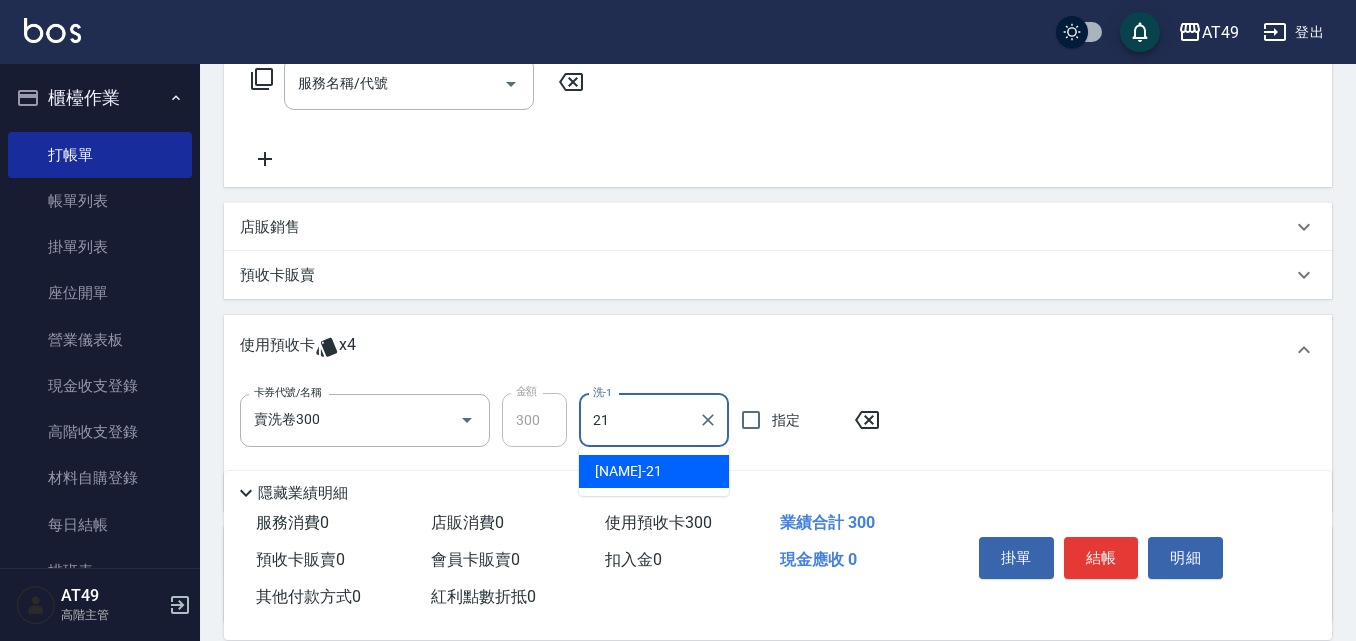 type on "[NAME]-21" 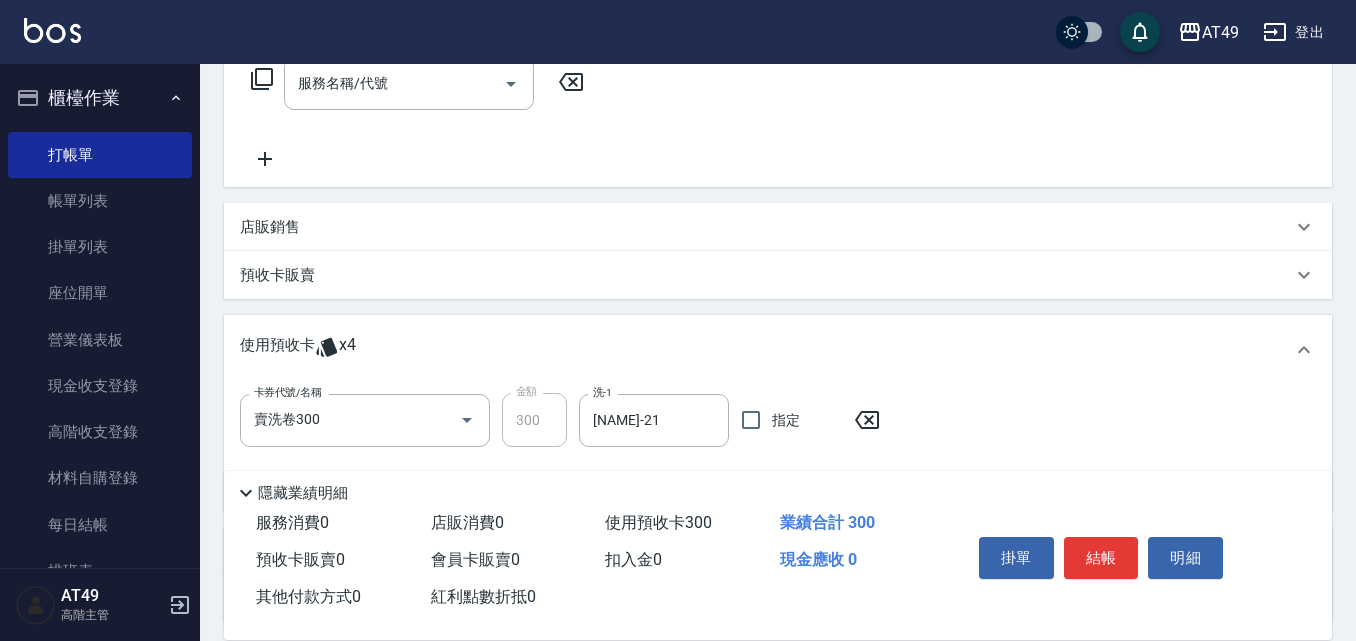 click on "掛單 結帳 明細" at bounding box center [1101, 560] 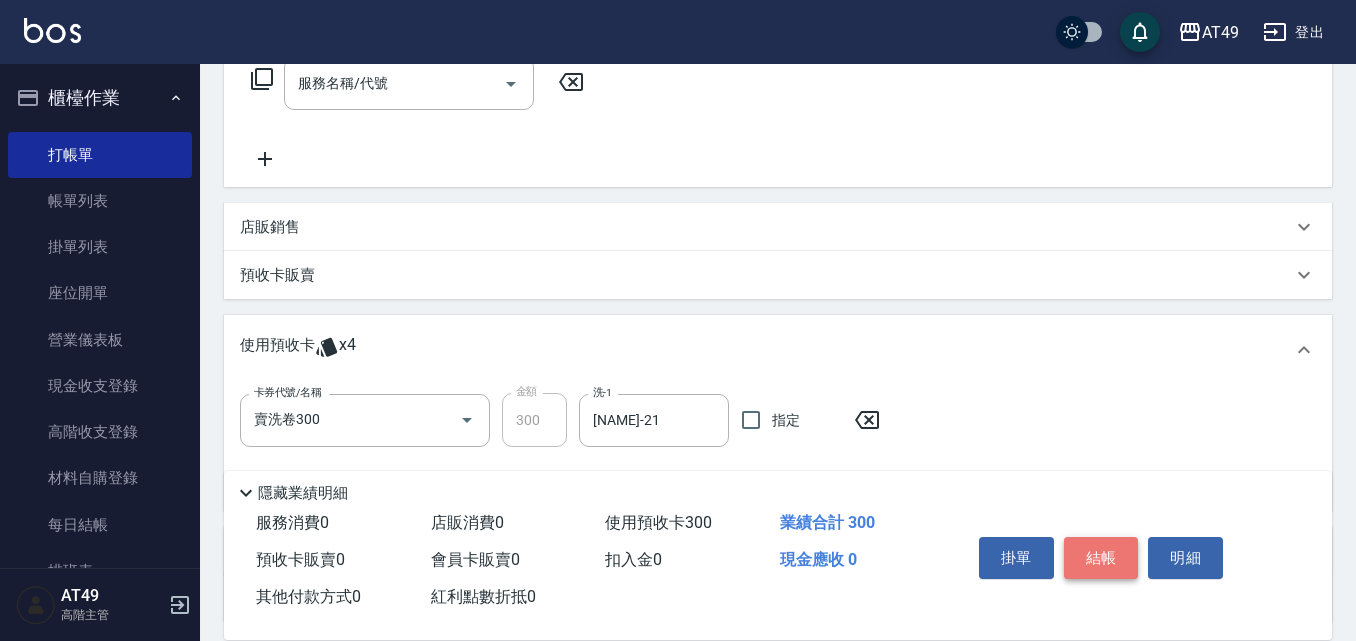 click on "結帳" at bounding box center (1101, 558) 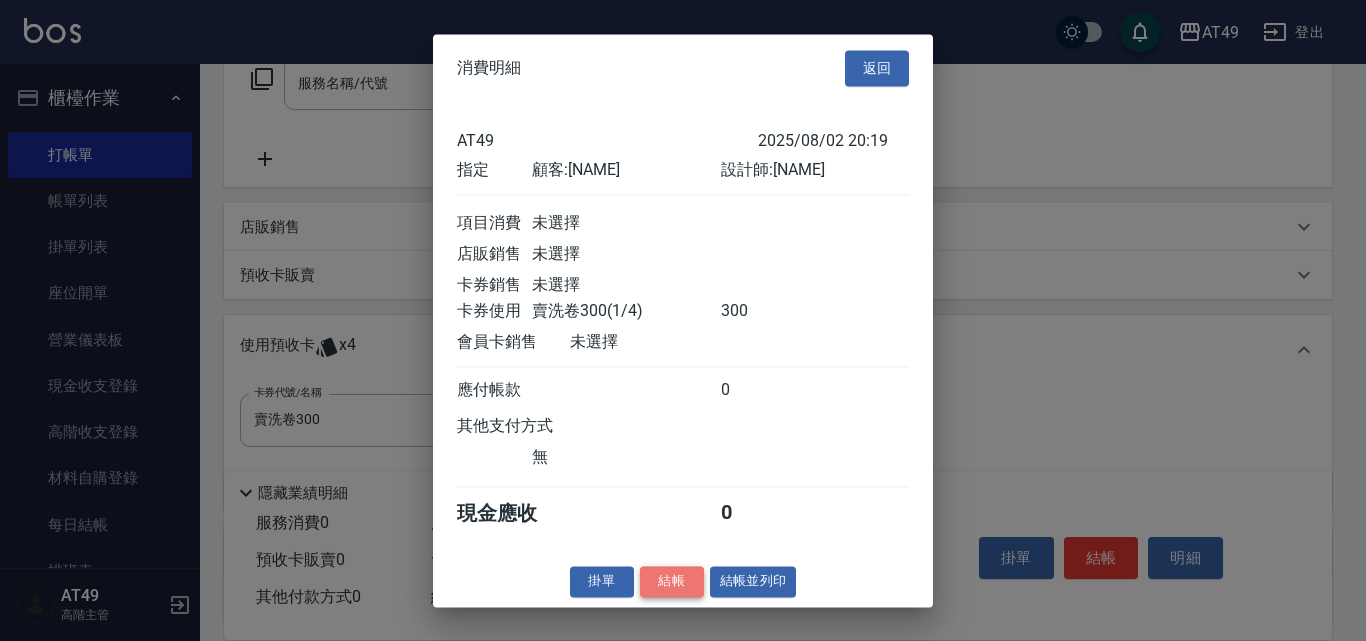 click on "結帳" at bounding box center [672, 581] 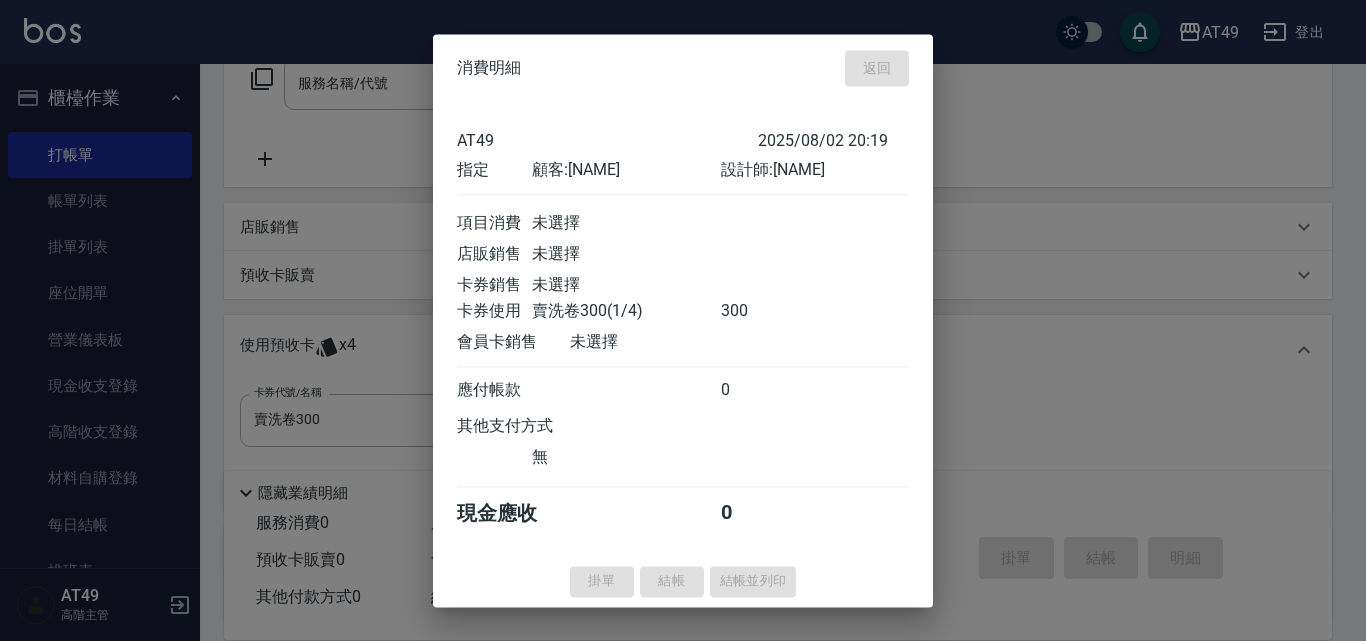 type on "2025/08/02 20:25" 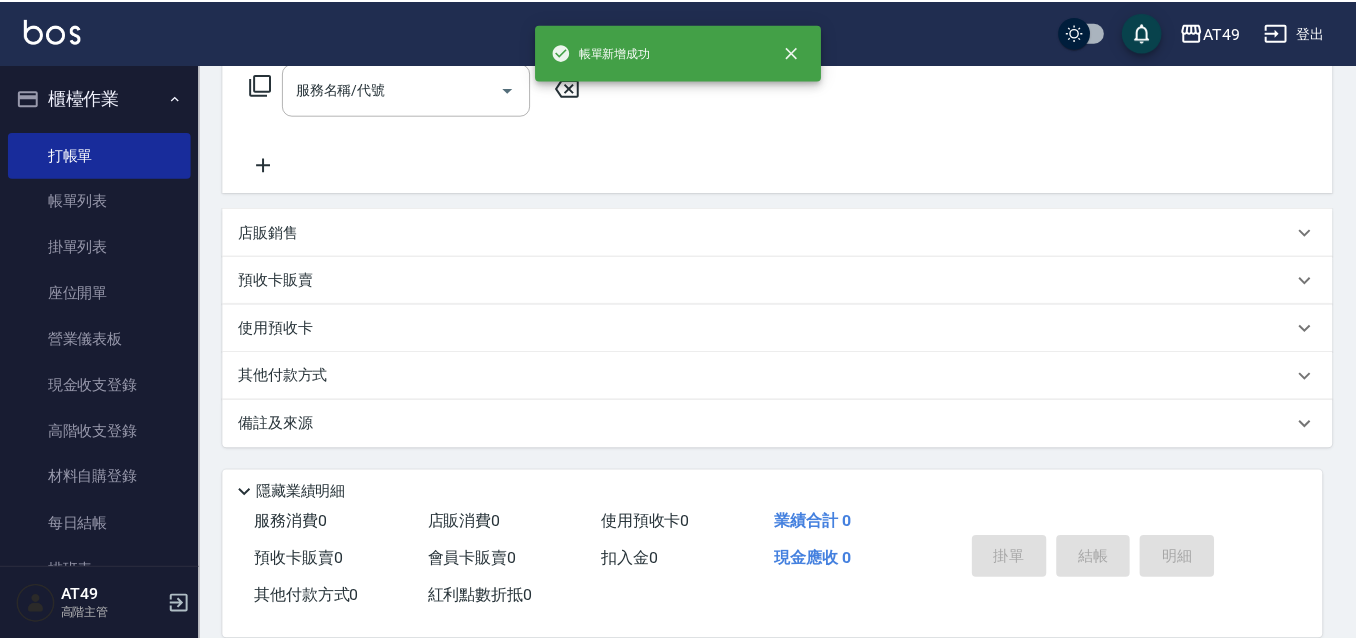 scroll, scrollTop: 0, scrollLeft: 0, axis: both 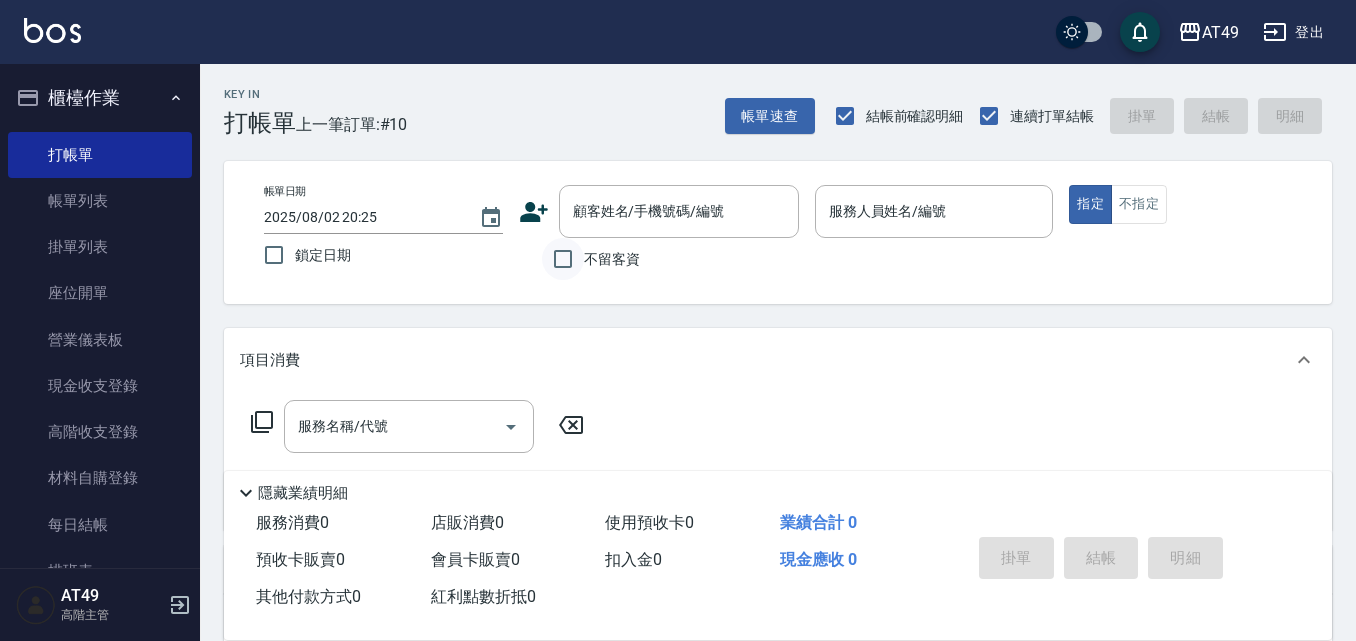 click on "不留客資" at bounding box center (563, 259) 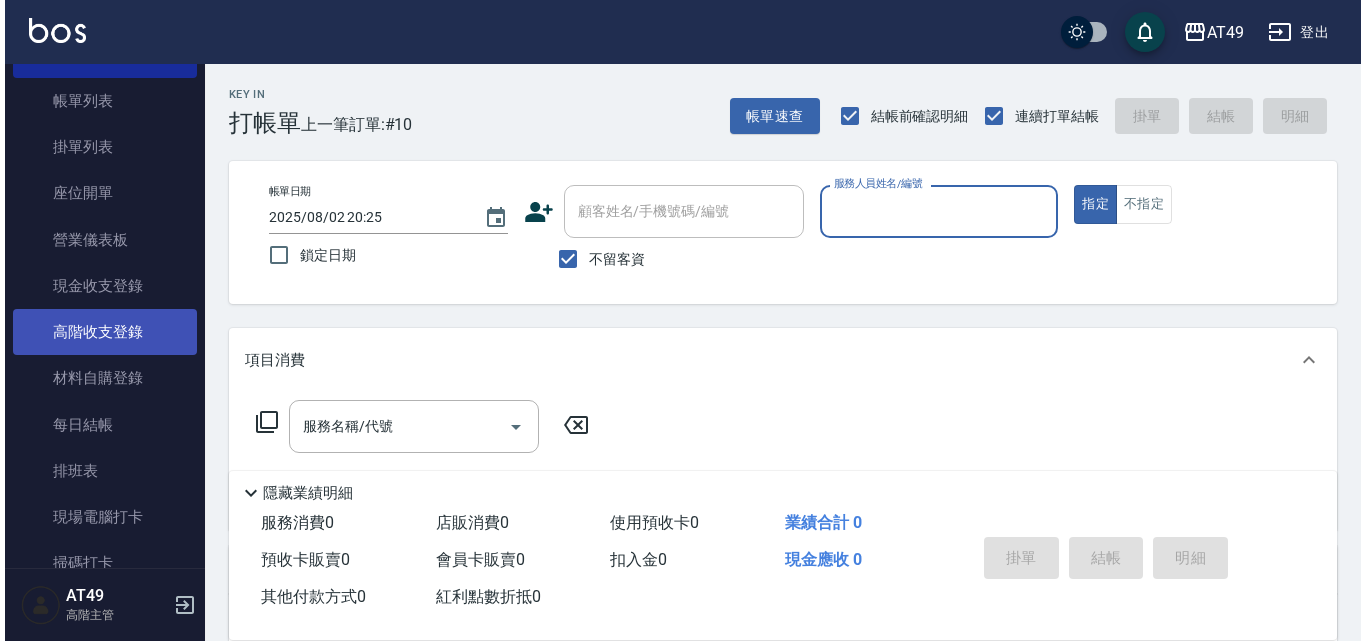 scroll, scrollTop: 200, scrollLeft: 0, axis: vertical 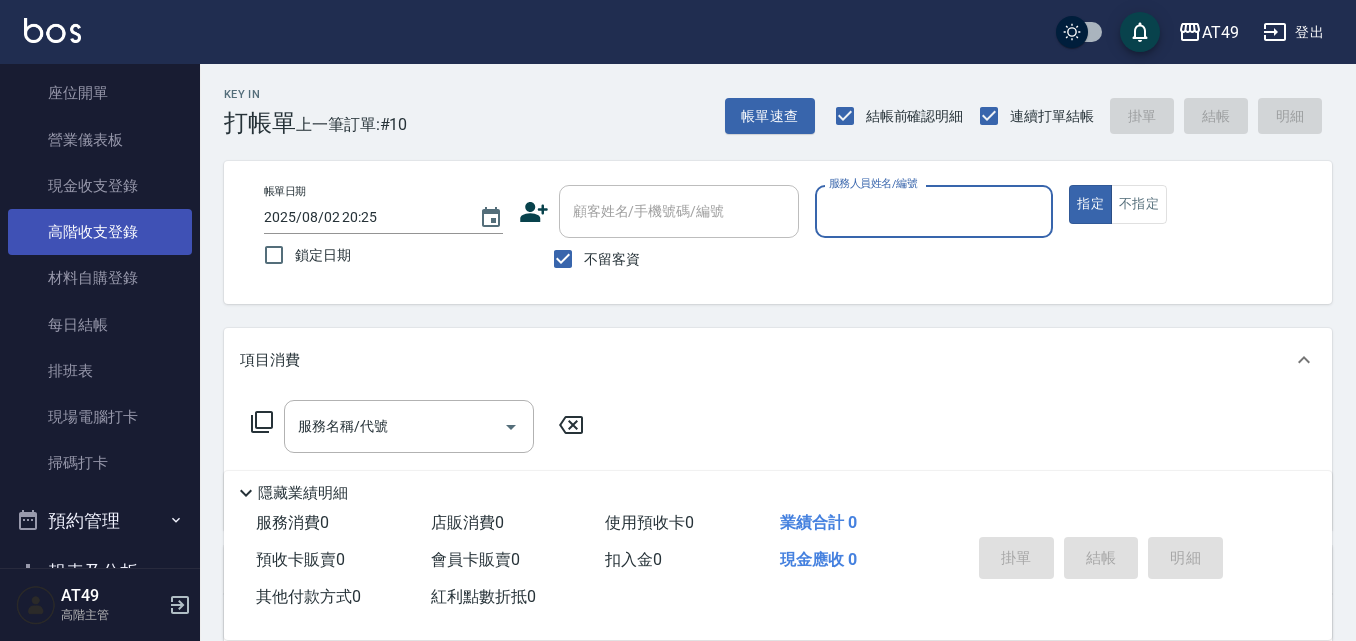 click on "現場電腦打卡" at bounding box center (100, 417) 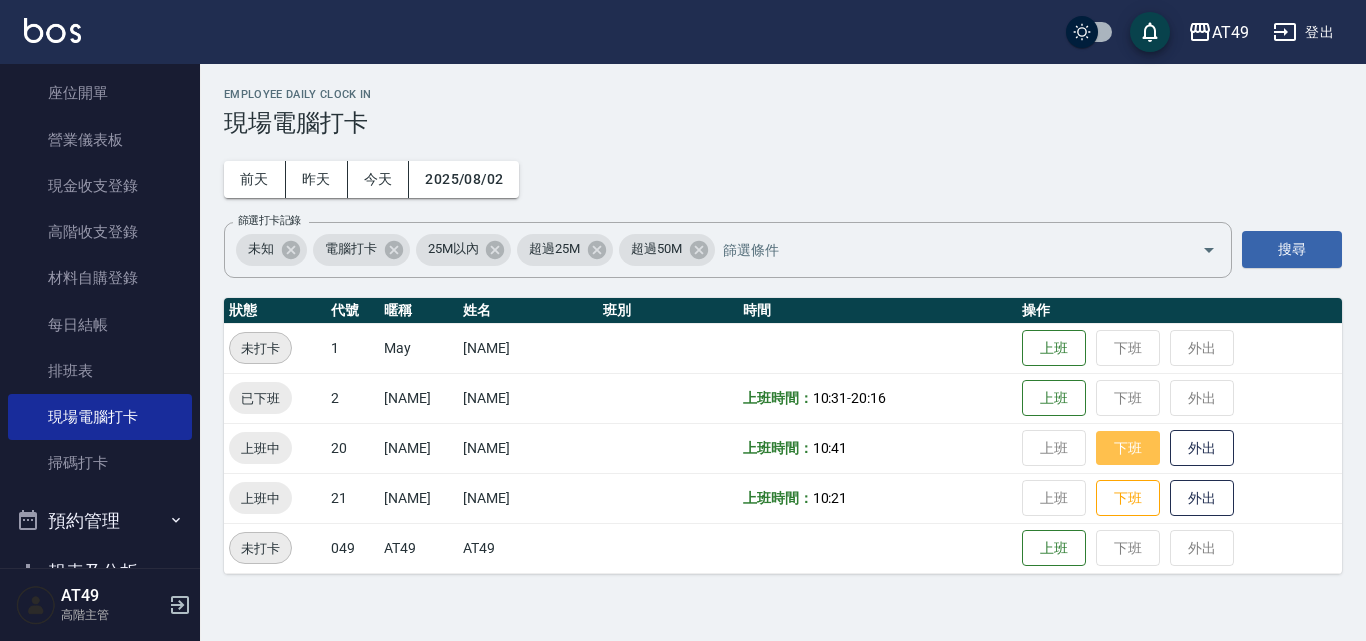 click on "下班" at bounding box center (1128, 448) 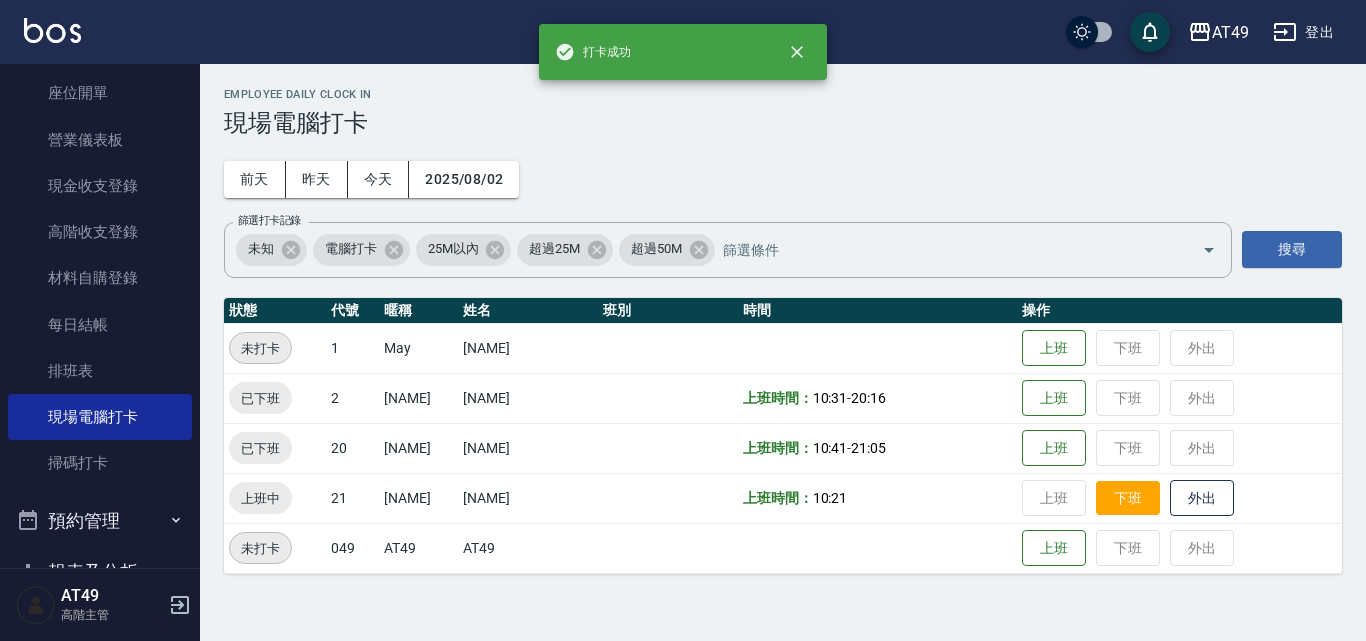 click on "下班" at bounding box center [1128, 498] 